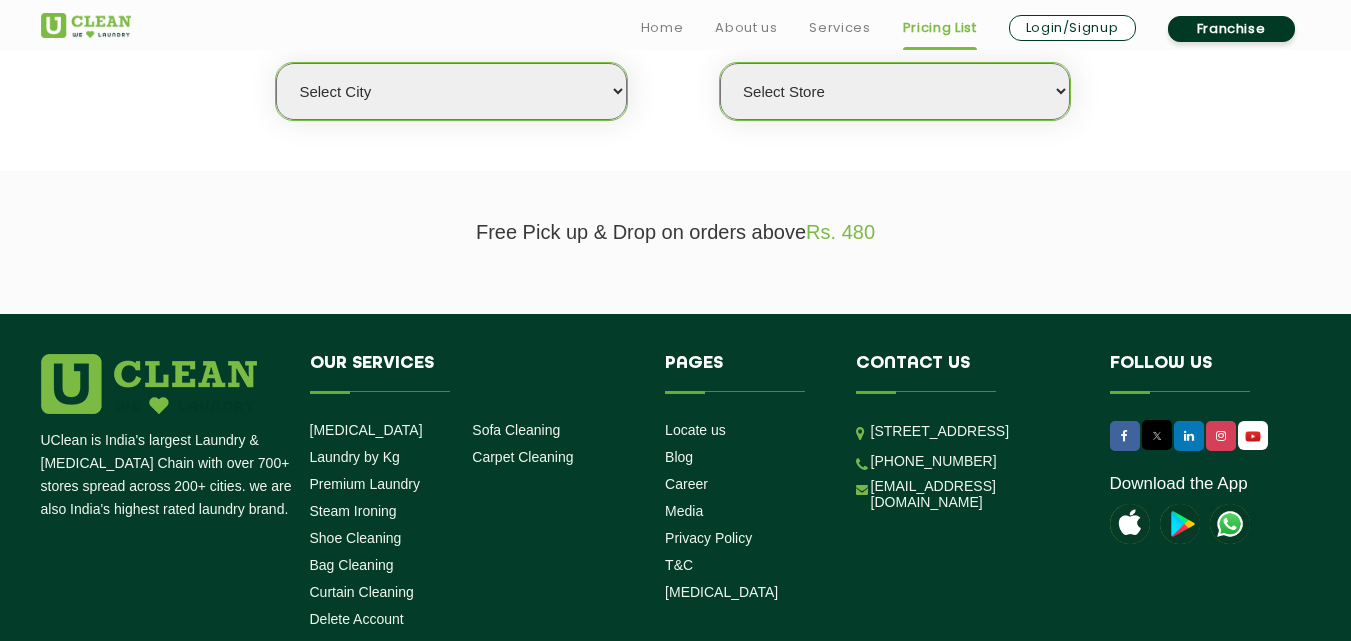 scroll, scrollTop: 600, scrollLeft: 0, axis: vertical 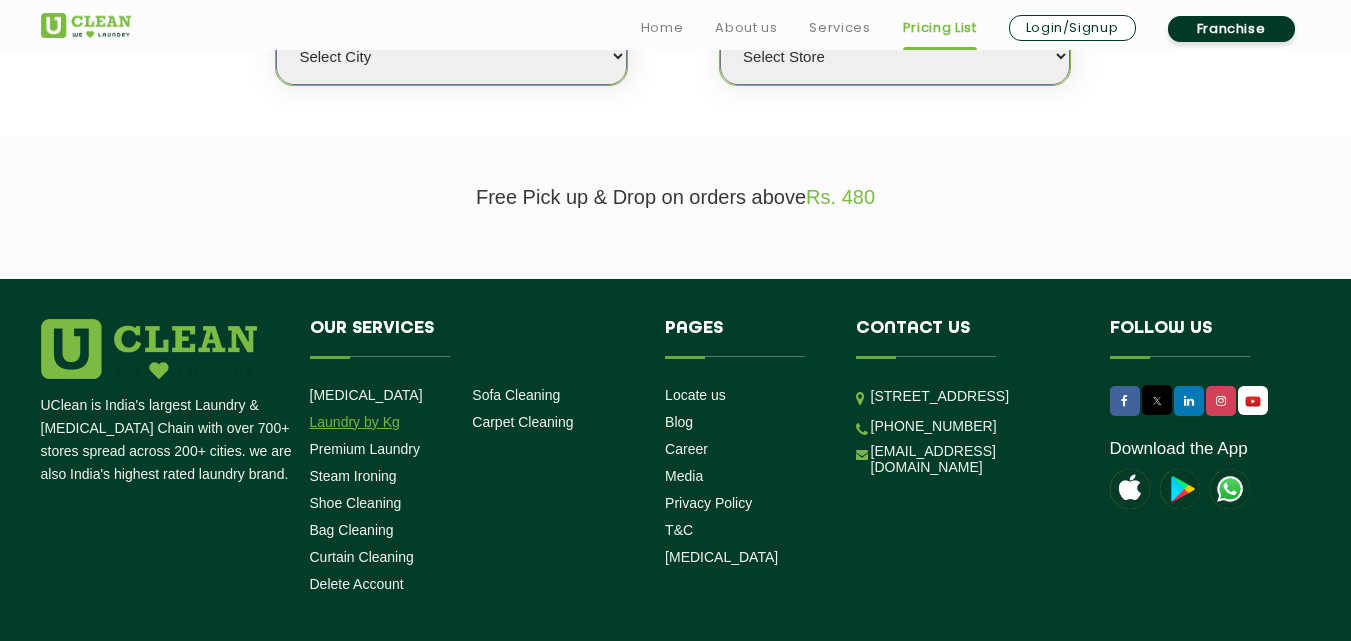 click on "Laundry by Kg" at bounding box center (355, 422) 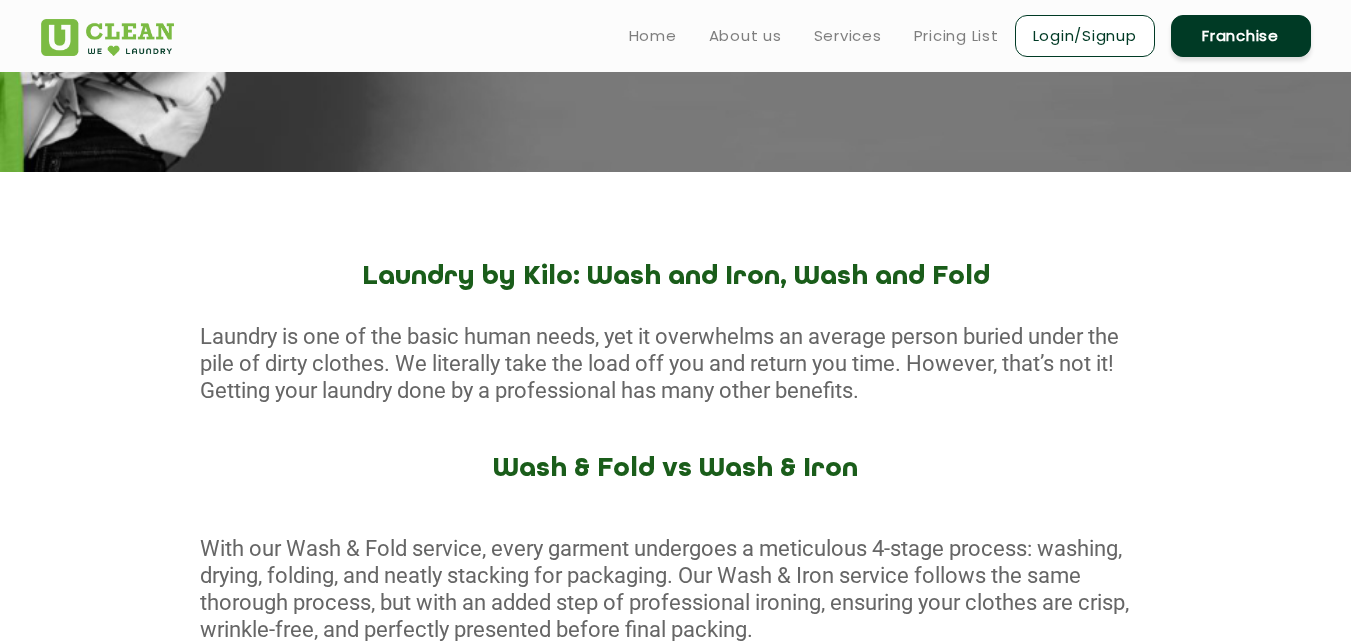 scroll, scrollTop: 0, scrollLeft: 0, axis: both 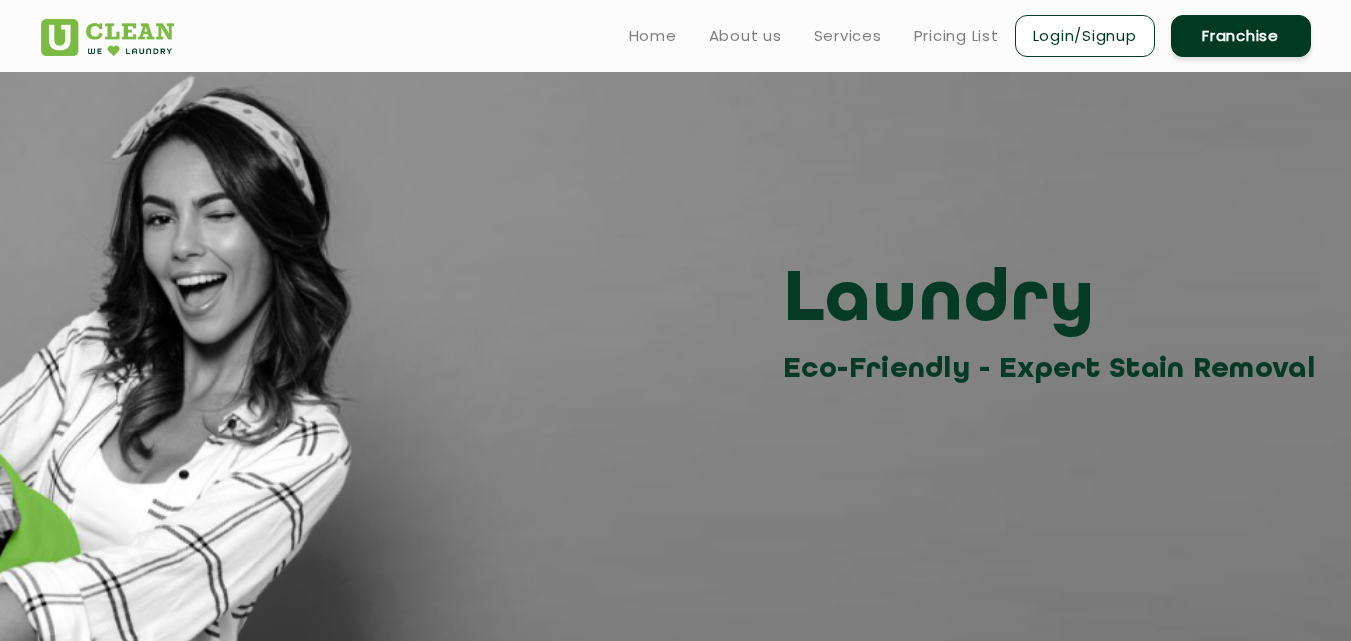 click on "Laundry Eco-Friendly - Expert Stain Removal" 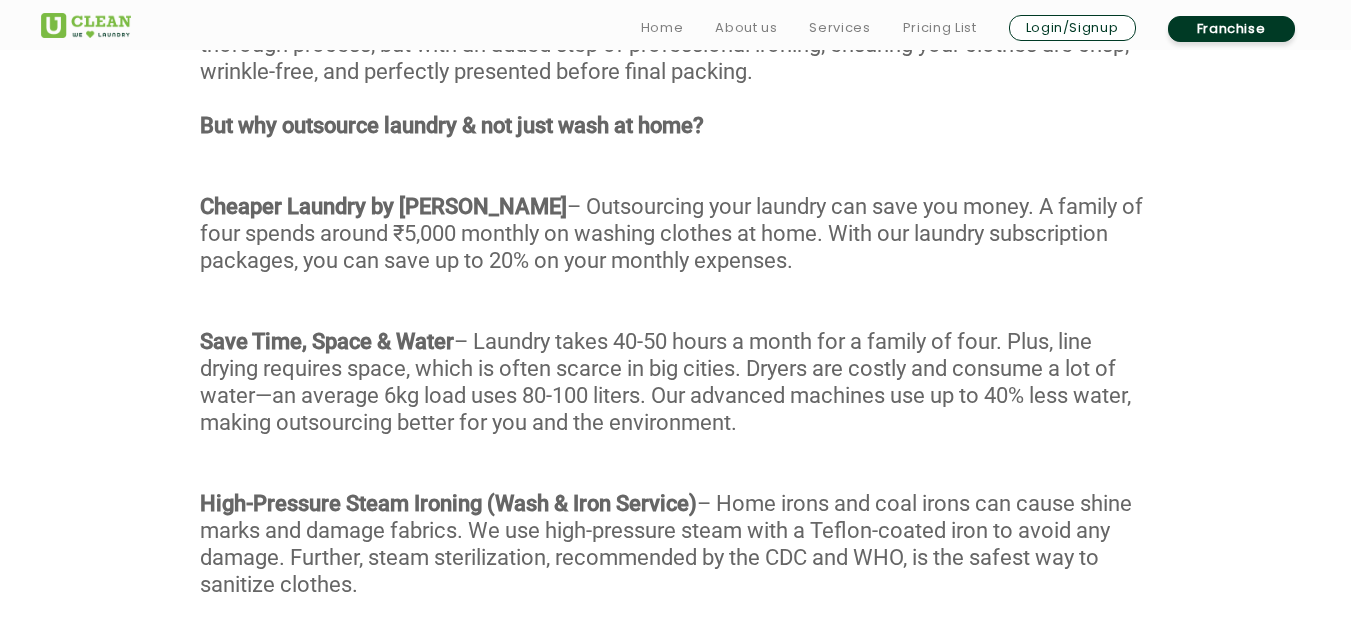 scroll, scrollTop: 1200, scrollLeft: 0, axis: vertical 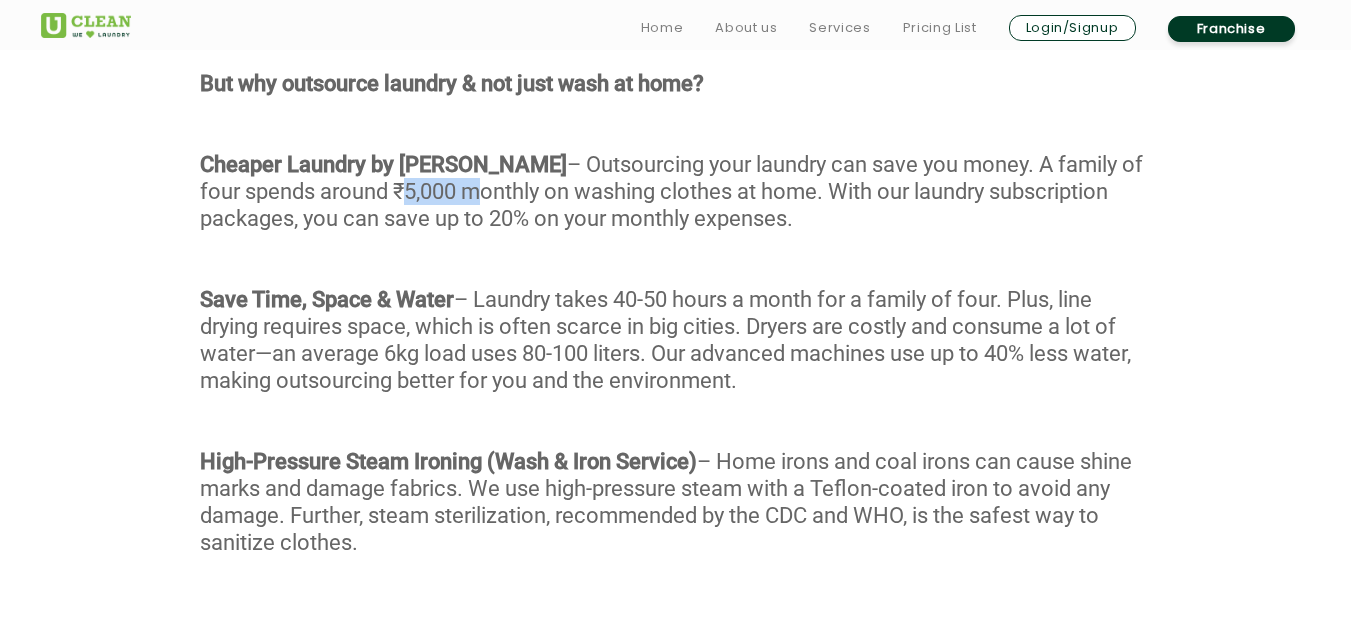 drag, startPoint x: 272, startPoint y: 192, endPoint x: 344, endPoint y: 202, distance: 72.691124 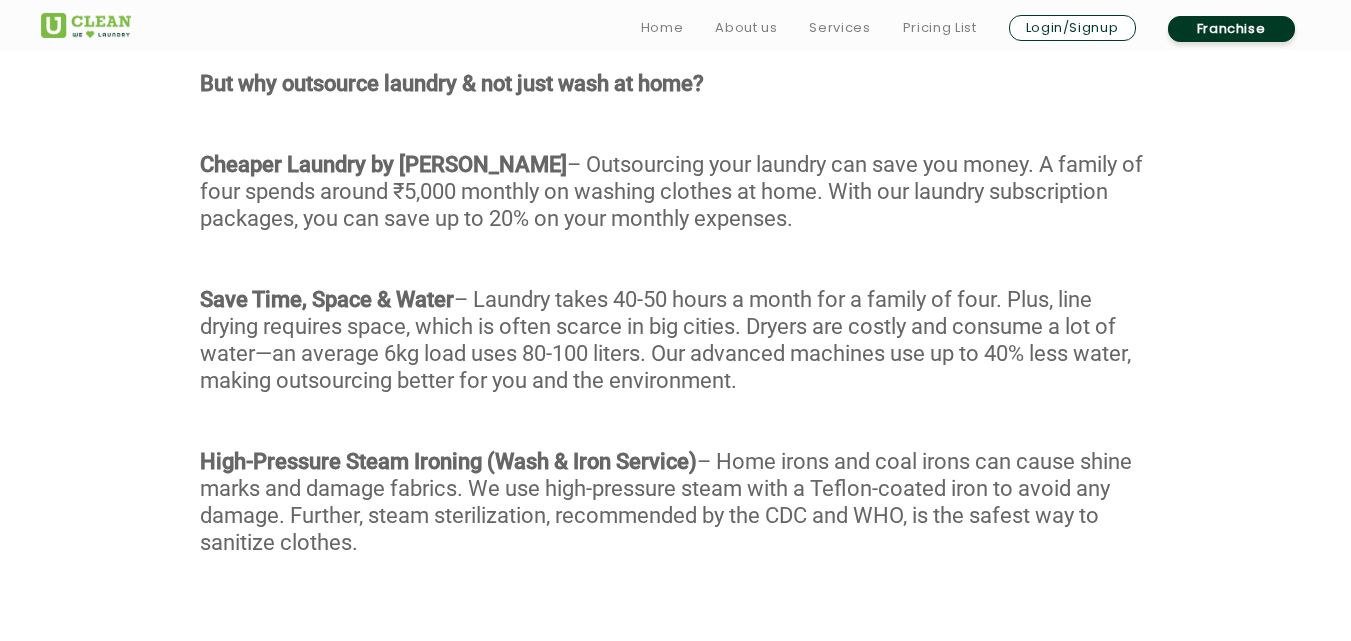 click on "With our Wash & Fold service, every garment undergoes a meticulous 4-stage process: washing, drying, folding, and neatly stacking for packaging. Our Wash & Iron service follows the same thorough process, but with an added step of professional ironing, ensuring your clothes are crisp, wrinkle-free, and perfectly presented before final packing.  But why outsource laundry & not just wash at home? Cheaper Laundry by [PERSON_NAME]  – Outsourcing your laundry can save you money. A family of four spends around ₹5,000 monthly on washing clothes at home. With our laundry subscription packages, you can save up to 20% on your monthly expenses.  Save Time, Space & Water  – Laundry takes 40-50 hours a month for a family of four. Plus, line drying requires space, which is often scarce in big cities. Dryers are costly and consume a lot of water—an average 6kg load uses 80-100 liters. Our advanced machines use up to 40% less water, making outsourcing better for you and the environment." 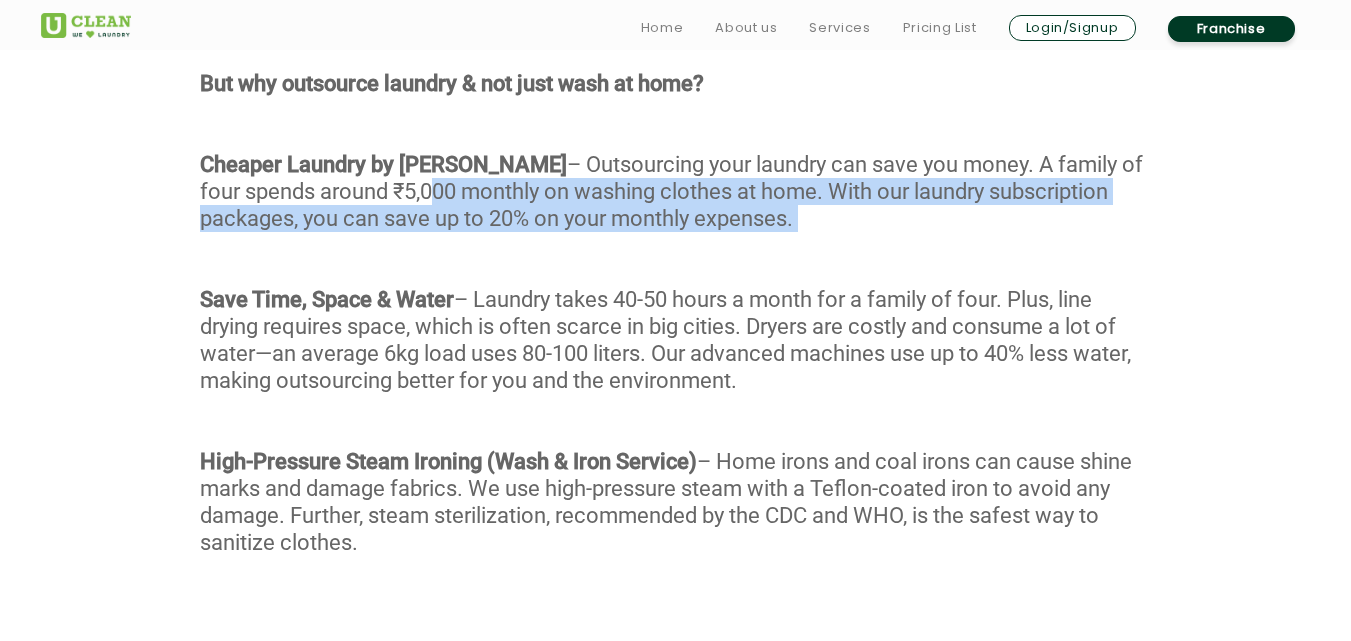 drag, startPoint x: 301, startPoint y: 192, endPoint x: 372, endPoint y: 232, distance: 81.49233 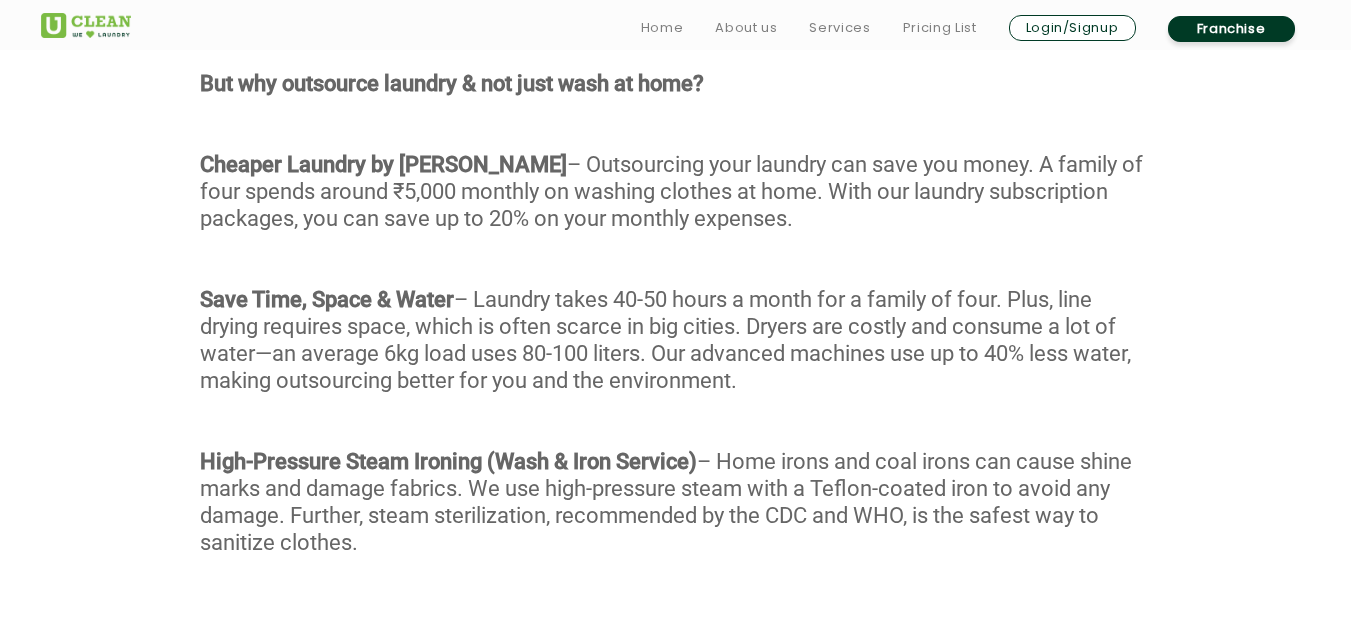 click on "With our Wash & Fold service, every garment undergoes a meticulous 4-stage process: washing, drying, folding, and neatly stacking for packaging. Our Wash & Iron service follows the same thorough process, but with an added step of professional ironing, ensuring your clothes are crisp, wrinkle-free, and perfectly presented before final packing.  But why outsource laundry & not just wash at home? Cheaper Laundry by [PERSON_NAME]  – Outsourcing your laundry can save you money. A family of four spends around ₹5,000 monthly on washing clothes at home. With our laundry subscription packages, you can save up to 20% on your monthly expenses.  Save Time, Space & Water  – Laundry takes 40-50 hours a month for a family of four. Plus, line drying requires space, which is often scarce in big cities. Dryers are costly and consume a lot of water—an average 6kg load uses 80-100 liters. Our advanced machines use up to 40% less water, making outsourcing better for you and the environment." 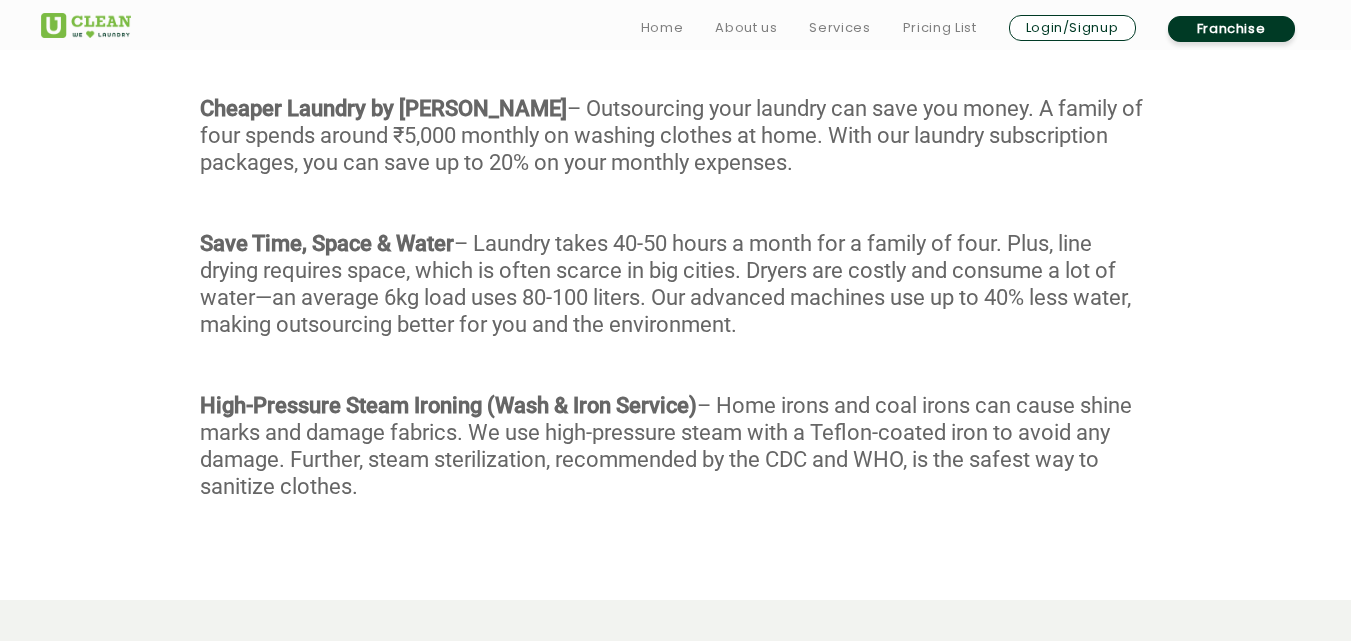 scroll, scrollTop: 1300, scrollLeft: 0, axis: vertical 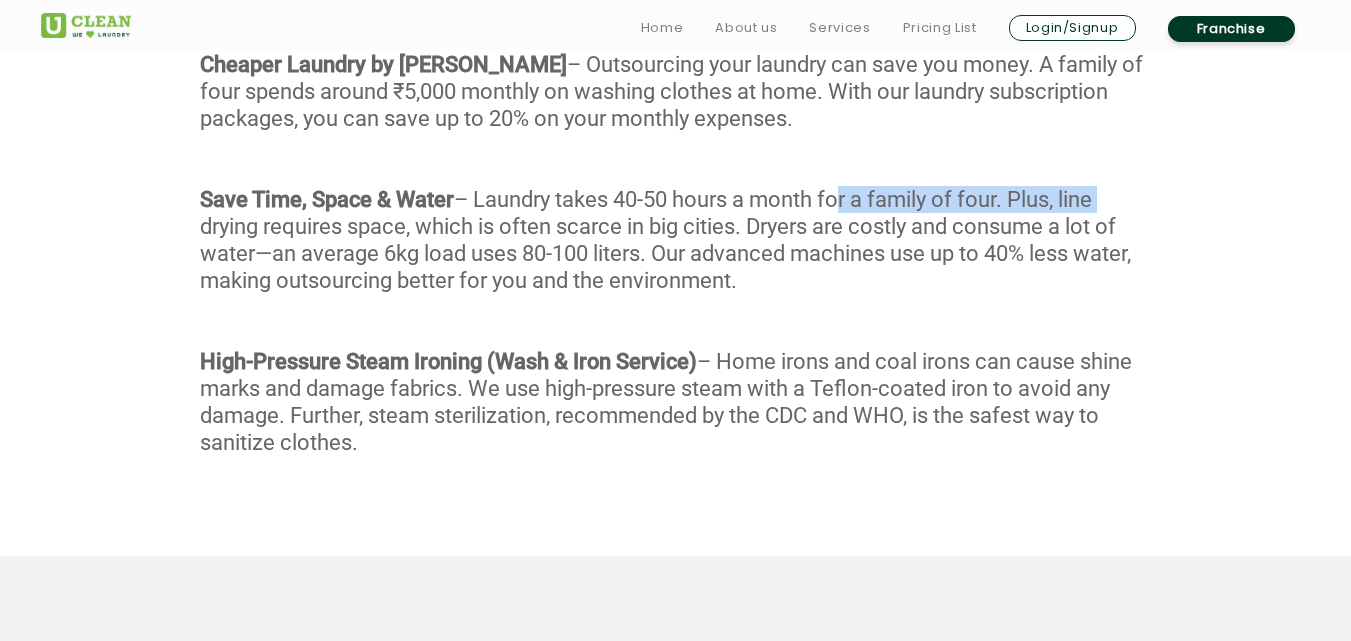 drag, startPoint x: 840, startPoint y: 205, endPoint x: 1131, endPoint y: 201, distance: 291.0275 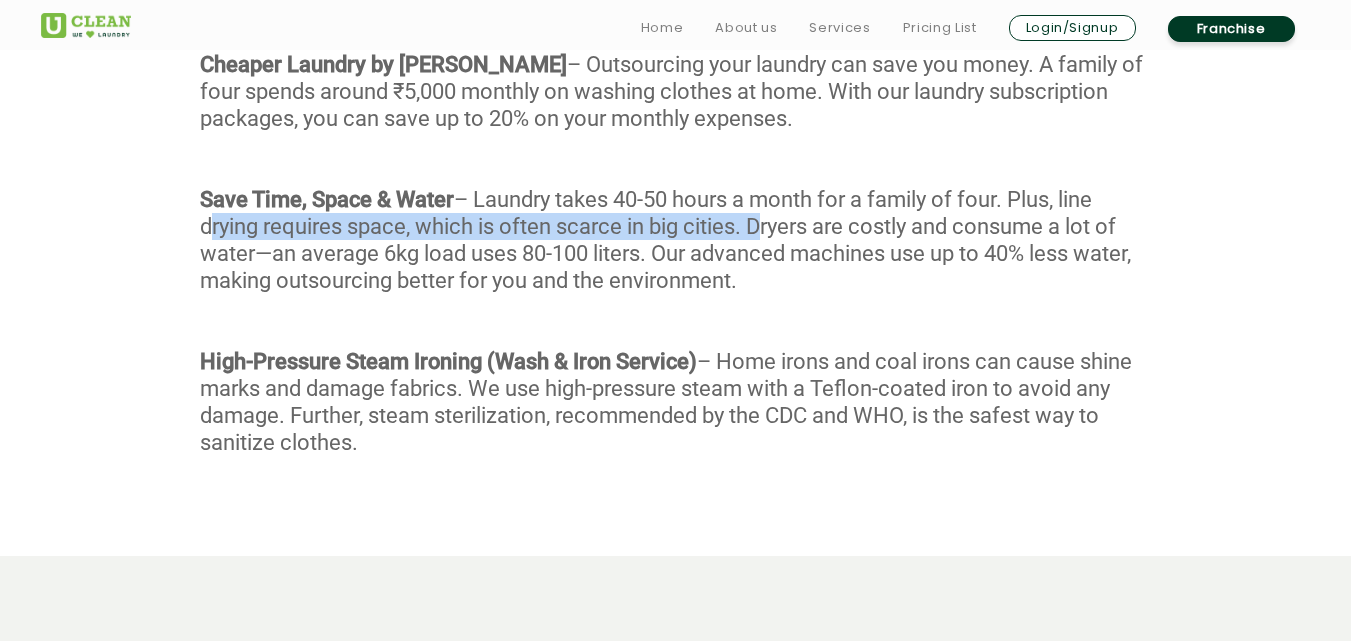 drag, startPoint x: 191, startPoint y: 225, endPoint x: 759, endPoint y: 216, distance: 568.0713 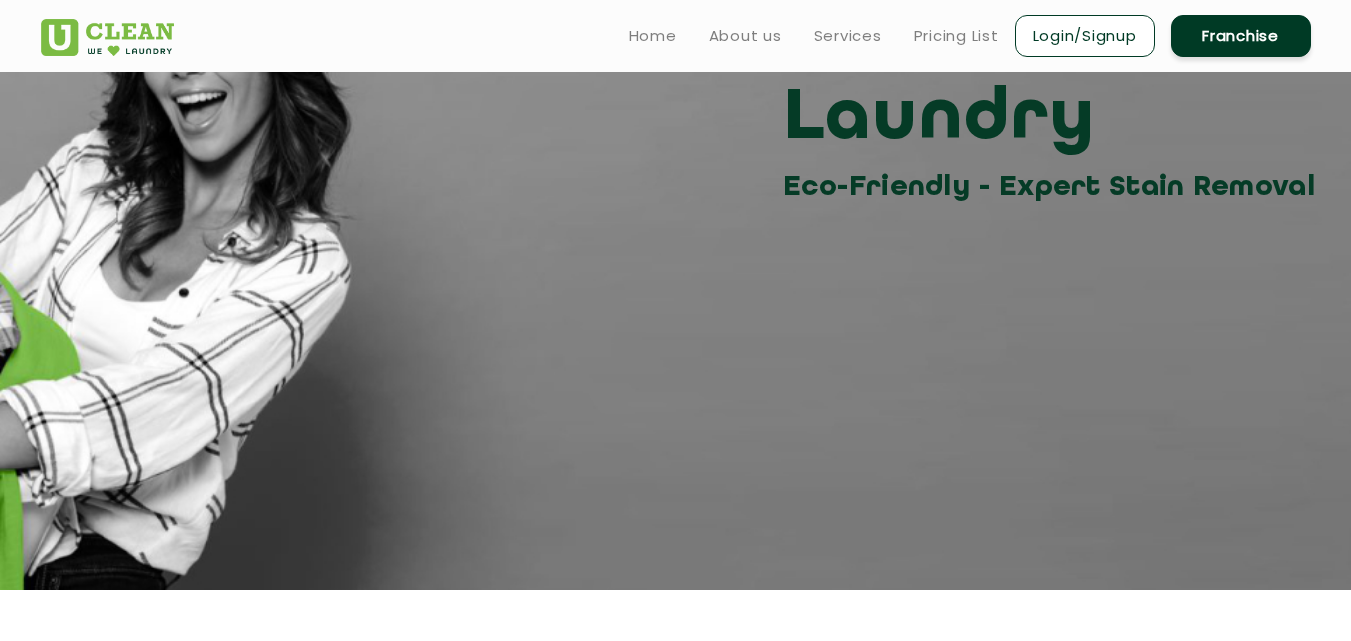 scroll, scrollTop: 0, scrollLeft: 0, axis: both 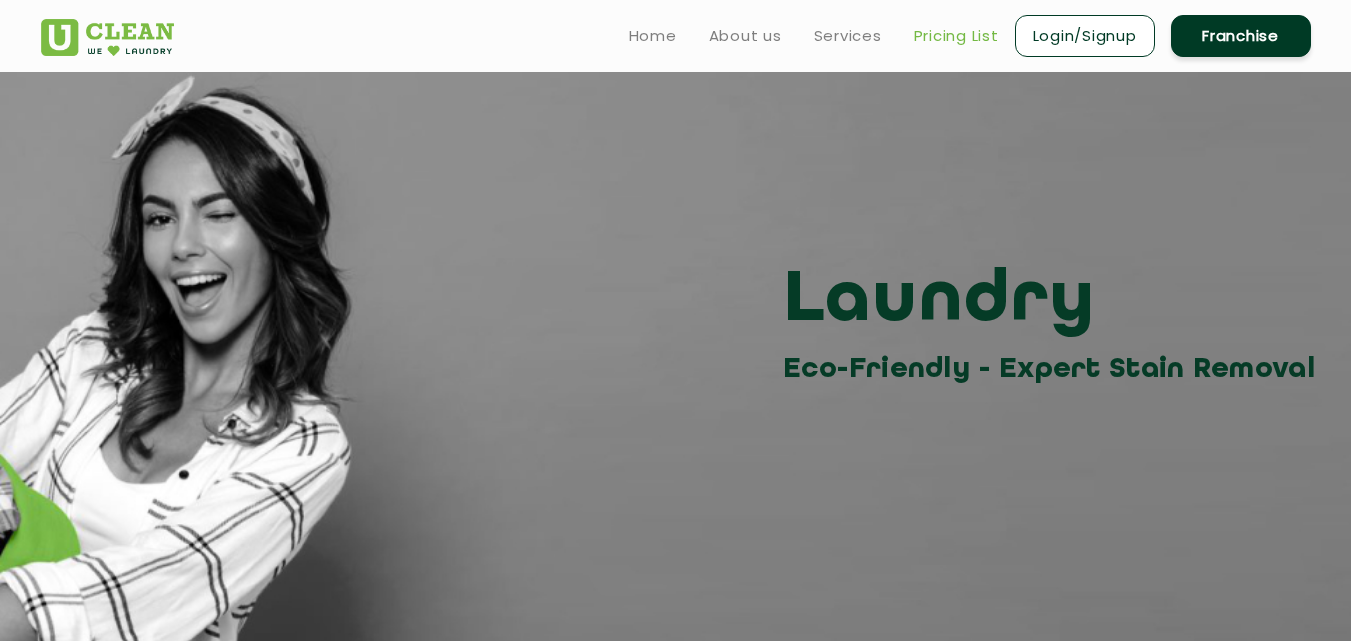 click on "Pricing List" at bounding box center (956, 36) 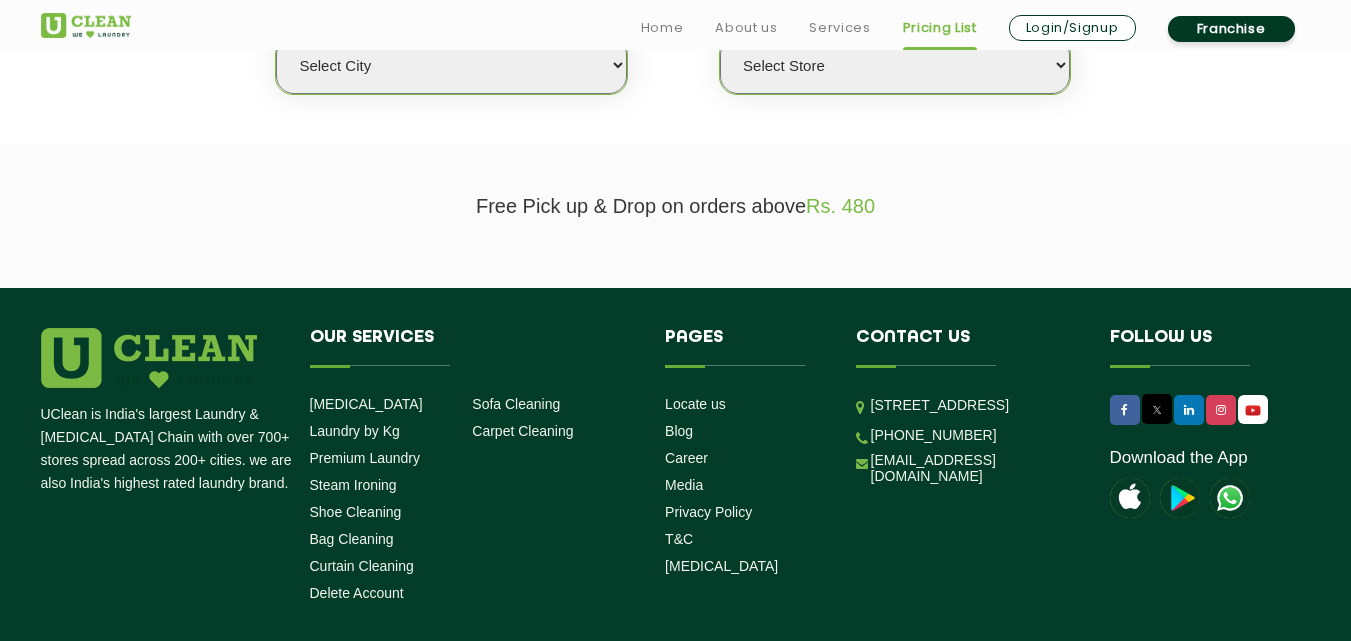 scroll, scrollTop: 600, scrollLeft: 0, axis: vertical 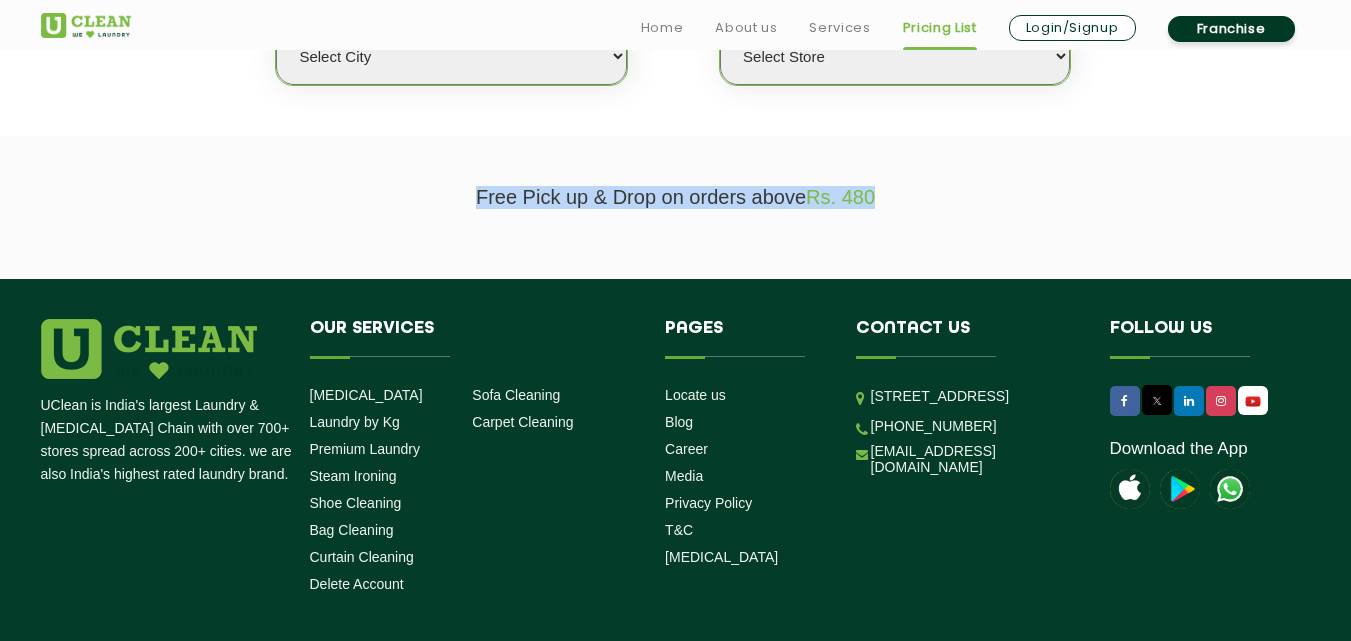 drag, startPoint x: 472, startPoint y: 194, endPoint x: 956, endPoint y: 197, distance: 484.0093 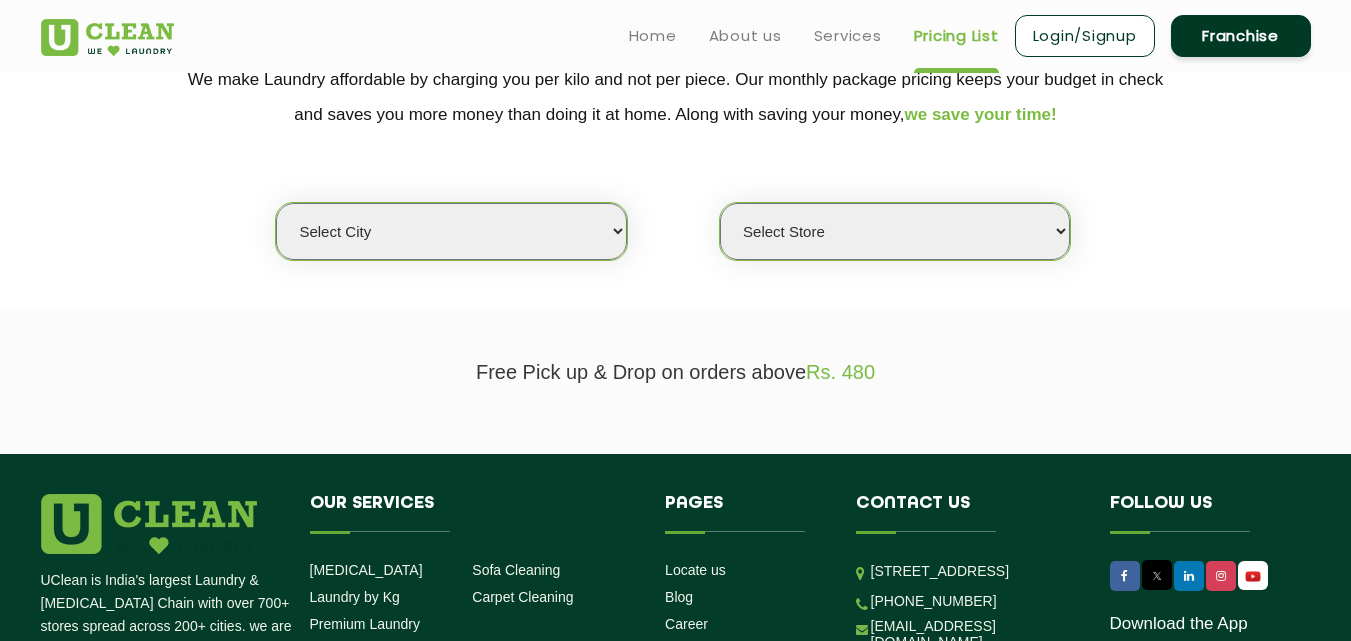 scroll, scrollTop: 300, scrollLeft: 0, axis: vertical 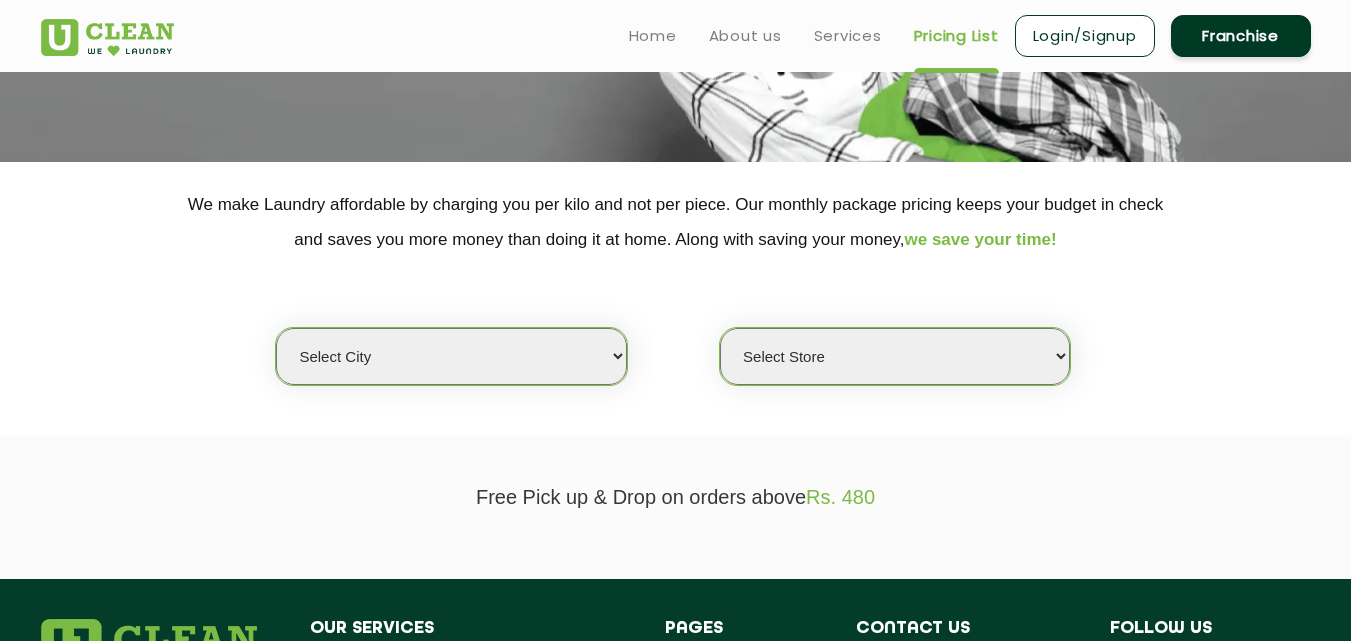 click on "Select city [GEOGRAPHIC_DATA] [GEOGRAPHIC_DATA] [GEOGRAPHIC_DATA] [GEOGRAPHIC_DATA] [GEOGRAPHIC_DATA] [GEOGRAPHIC_DATA] [GEOGRAPHIC_DATA] - [GEOGRAPHIC_DATA] Select [GEOGRAPHIC_DATA] [GEOGRAPHIC_DATA] [GEOGRAPHIC_DATA] [GEOGRAPHIC_DATA] [GEOGRAPHIC_DATA] [GEOGRAPHIC_DATA] [GEOGRAPHIC_DATA] [GEOGRAPHIC_DATA] [GEOGRAPHIC_DATA] [GEOGRAPHIC_DATA] [GEOGRAPHIC_DATA] [GEOGRAPHIC_DATA] [GEOGRAPHIC_DATA] [GEOGRAPHIC_DATA] [GEOGRAPHIC_DATA] [GEOGRAPHIC_DATA] [GEOGRAPHIC_DATA] [GEOGRAPHIC_DATA] [GEOGRAPHIC_DATA] [GEOGRAPHIC_DATA] [GEOGRAPHIC_DATA] [GEOGRAPHIC_DATA] [GEOGRAPHIC_DATA] [GEOGRAPHIC_DATA] [GEOGRAPHIC_DATA] [GEOGRAPHIC_DATA] [GEOGRAPHIC_DATA] [GEOGRAPHIC_DATA] [GEOGRAPHIC_DATA] [GEOGRAPHIC_DATA] [GEOGRAPHIC_DATA] [GEOGRAPHIC_DATA] [GEOGRAPHIC_DATA] [GEOGRAPHIC_DATA] [GEOGRAPHIC_DATA] [GEOGRAPHIC_DATA] [GEOGRAPHIC_DATA] [GEOGRAPHIC_DATA] [GEOGRAPHIC_DATA] [GEOGRAPHIC_DATA] [GEOGRAPHIC_DATA] [GEOGRAPHIC_DATA] [GEOGRAPHIC_DATA] [GEOGRAPHIC_DATA] [GEOGRAPHIC_DATA] [GEOGRAPHIC_DATA] [GEOGRAPHIC_DATA] [GEOGRAPHIC_DATA] [GEOGRAPHIC_DATA] [GEOGRAPHIC_DATA] [GEOGRAPHIC_DATA] [GEOGRAPHIC_DATA] [GEOGRAPHIC_DATA] [GEOGRAPHIC_DATA] [GEOGRAPHIC_DATA] [GEOGRAPHIC_DATA] [GEOGRAPHIC_DATA] [GEOGRAPHIC_DATA] [GEOGRAPHIC_DATA] [GEOGRAPHIC_DATA] [GEOGRAPHIC_DATA] [GEOGRAPHIC_DATA] [GEOGRAPHIC_DATA] [GEOGRAPHIC_DATA] [GEOGRAPHIC_DATA] [GEOGRAPHIC_DATA] [GEOGRAPHIC_DATA] [GEOGRAPHIC_DATA] [GEOGRAPHIC_DATA] [GEOGRAPHIC_DATA] [GEOGRAPHIC_DATA] [GEOGRAPHIC_DATA] [GEOGRAPHIC_DATA] [GEOGRAPHIC_DATA] [GEOGRAPHIC_DATA] [GEOGRAPHIC_DATA] [GEOGRAPHIC_DATA] [GEOGRAPHIC_DATA] - Select [GEOGRAPHIC_DATA] [GEOGRAPHIC_DATA] [GEOGRAPHIC_DATA] [GEOGRAPHIC_DATA] [GEOGRAPHIC_DATA] [GEOGRAPHIC_DATA] [GEOGRAPHIC_DATA] [GEOGRAPHIC_DATA] [GEOGRAPHIC_DATA] [GEOGRAPHIC_DATA] [GEOGRAPHIC_DATA] [GEOGRAPHIC_DATA] [GEOGRAPHIC_DATA] [GEOGRAPHIC_DATA] [GEOGRAPHIC_DATA] [GEOGRAPHIC_DATA] [GEOGRAPHIC_DATA] [GEOGRAPHIC_DATA] [GEOGRAPHIC_DATA] [GEOGRAPHIC_DATA] [GEOGRAPHIC_DATA] [GEOGRAPHIC_DATA] [GEOGRAPHIC_DATA] [GEOGRAPHIC_DATA] [GEOGRAPHIC_DATA] [GEOGRAPHIC_DATA] [GEOGRAPHIC_DATA] [GEOGRAPHIC_DATA] [GEOGRAPHIC_DATA] [GEOGRAPHIC_DATA] [GEOGRAPHIC_DATA] [GEOGRAPHIC_DATA]" at bounding box center [451, 356] 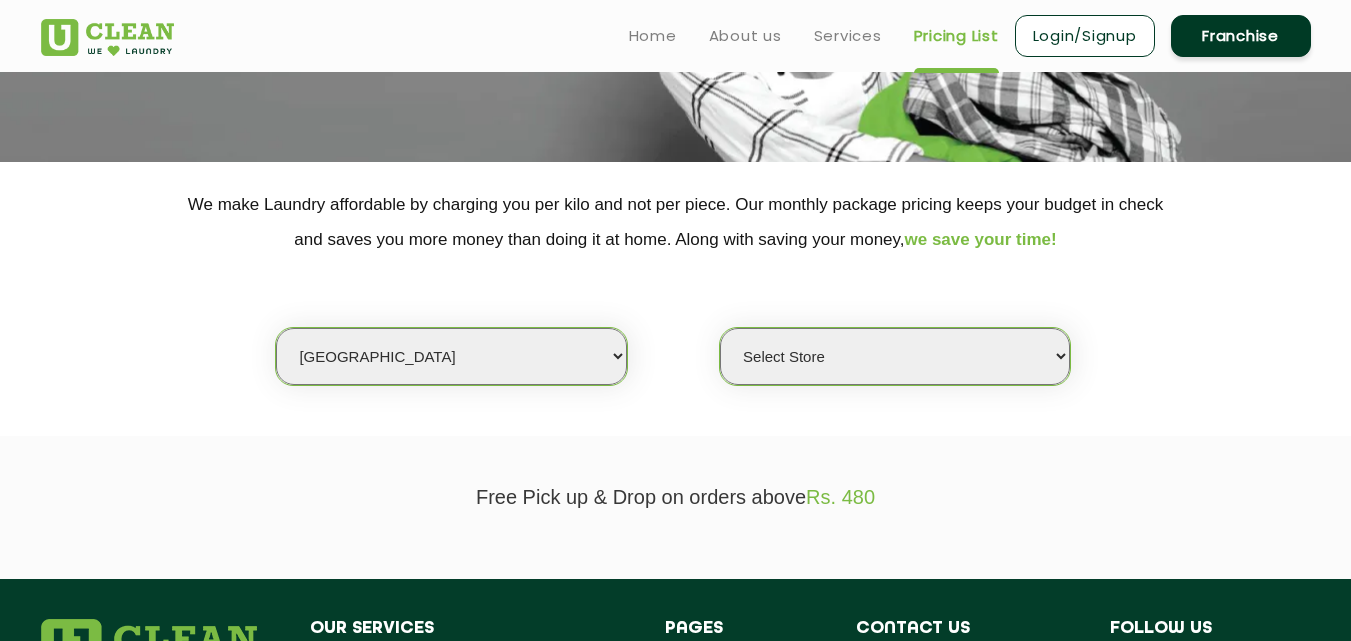 click on "Select city [GEOGRAPHIC_DATA] [GEOGRAPHIC_DATA] [GEOGRAPHIC_DATA] [GEOGRAPHIC_DATA] [GEOGRAPHIC_DATA] [GEOGRAPHIC_DATA] [GEOGRAPHIC_DATA] - [GEOGRAPHIC_DATA] Select [GEOGRAPHIC_DATA] [GEOGRAPHIC_DATA] [GEOGRAPHIC_DATA] [GEOGRAPHIC_DATA] [GEOGRAPHIC_DATA] [GEOGRAPHIC_DATA] [GEOGRAPHIC_DATA] [GEOGRAPHIC_DATA] [GEOGRAPHIC_DATA] [GEOGRAPHIC_DATA] [GEOGRAPHIC_DATA] [GEOGRAPHIC_DATA] [GEOGRAPHIC_DATA] [GEOGRAPHIC_DATA] [GEOGRAPHIC_DATA] [GEOGRAPHIC_DATA] [GEOGRAPHIC_DATA] [GEOGRAPHIC_DATA] [GEOGRAPHIC_DATA] [GEOGRAPHIC_DATA] [GEOGRAPHIC_DATA] [GEOGRAPHIC_DATA] [GEOGRAPHIC_DATA] [GEOGRAPHIC_DATA] [GEOGRAPHIC_DATA] [GEOGRAPHIC_DATA] [GEOGRAPHIC_DATA] [GEOGRAPHIC_DATA] [GEOGRAPHIC_DATA] [GEOGRAPHIC_DATA] [GEOGRAPHIC_DATA] [GEOGRAPHIC_DATA] [GEOGRAPHIC_DATA] [GEOGRAPHIC_DATA] [GEOGRAPHIC_DATA] [GEOGRAPHIC_DATA] [GEOGRAPHIC_DATA] [GEOGRAPHIC_DATA] [GEOGRAPHIC_DATA] [GEOGRAPHIC_DATA] [GEOGRAPHIC_DATA] [GEOGRAPHIC_DATA] [GEOGRAPHIC_DATA] [GEOGRAPHIC_DATA] [GEOGRAPHIC_DATA] [GEOGRAPHIC_DATA] [GEOGRAPHIC_DATA] [GEOGRAPHIC_DATA] [GEOGRAPHIC_DATA] [GEOGRAPHIC_DATA] [GEOGRAPHIC_DATA] [GEOGRAPHIC_DATA] [GEOGRAPHIC_DATA] [GEOGRAPHIC_DATA] [GEOGRAPHIC_DATA] [GEOGRAPHIC_DATA] [GEOGRAPHIC_DATA] [GEOGRAPHIC_DATA] [GEOGRAPHIC_DATA] [GEOGRAPHIC_DATA] [GEOGRAPHIC_DATA] [GEOGRAPHIC_DATA] [GEOGRAPHIC_DATA] [GEOGRAPHIC_DATA] [GEOGRAPHIC_DATA] [GEOGRAPHIC_DATA] [GEOGRAPHIC_DATA] [GEOGRAPHIC_DATA] [GEOGRAPHIC_DATA] [GEOGRAPHIC_DATA] [GEOGRAPHIC_DATA] [GEOGRAPHIC_DATA] [GEOGRAPHIC_DATA] [GEOGRAPHIC_DATA] [GEOGRAPHIC_DATA] [GEOGRAPHIC_DATA] [GEOGRAPHIC_DATA] [GEOGRAPHIC_DATA] - Select [GEOGRAPHIC_DATA] [GEOGRAPHIC_DATA] [GEOGRAPHIC_DATA] [GEOGRAPHIC_DATA] [GEOGRAPHIC_DATA] [GEOGRAPHIC_DATA] [GEOGRAPHIC_DATA] [GEOGRAPHIC_DATA] [GEOGRAPHIC_DATA] [GEOGRAPHIC_DATA] [GEOGRAPHIC_DATA] [GEOGRAPHIC_DATA] [GEOGRAPHIC_DATA] [GEOGRAPHIC_DATA] [GEOGRAPHIC_DATA] [GEOGRAPHIC_DATA] [GEOGRAPHIC_DATA] [GEOGRAPHIC_DATA] [GEOGRAPHIC_DATA] [GEOGRAPHIC_DATA] [GEOGRAPHIC_DATA] [GEOGRAPHIC_DATA] [GEOGRAPHIC_DATA] [GEOGRAPHIC_DATA] [GEOGRAPHIC_DATA] [GEOGRAPHIC_DATA] [GEOGRAPHIC_DATA] [GEOGRAPHIC_DATA] [GEOGRAPHIC_DATA] [GEOGRAPHIC_DATA] [GEOGRAPHIC_DATA] [GEOGRAPHIC_DATA]" at bounding box center (451, 356) 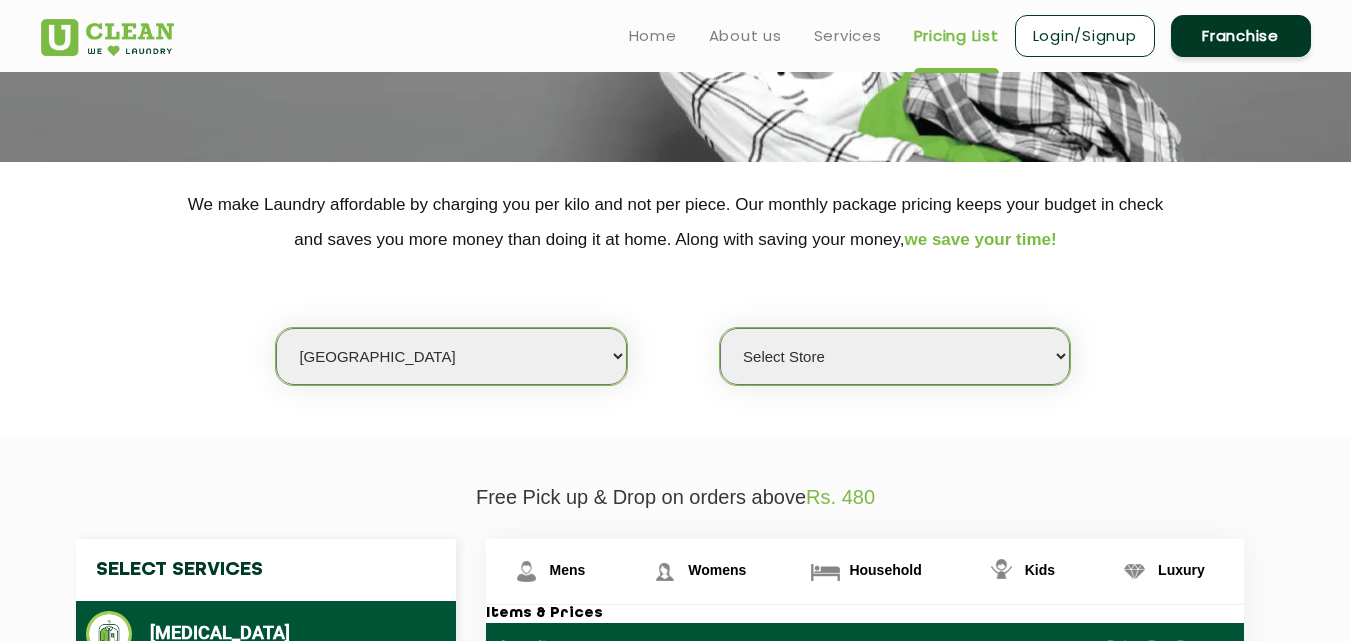 click on "Select Store UClean Powai UClean Deonar UClean LBS Marg UClean Chembur UClean Worli [GEOGRAPHIC_DATA] [GEOGRAPHIC_DATA]" at bounding box center [895, 356] 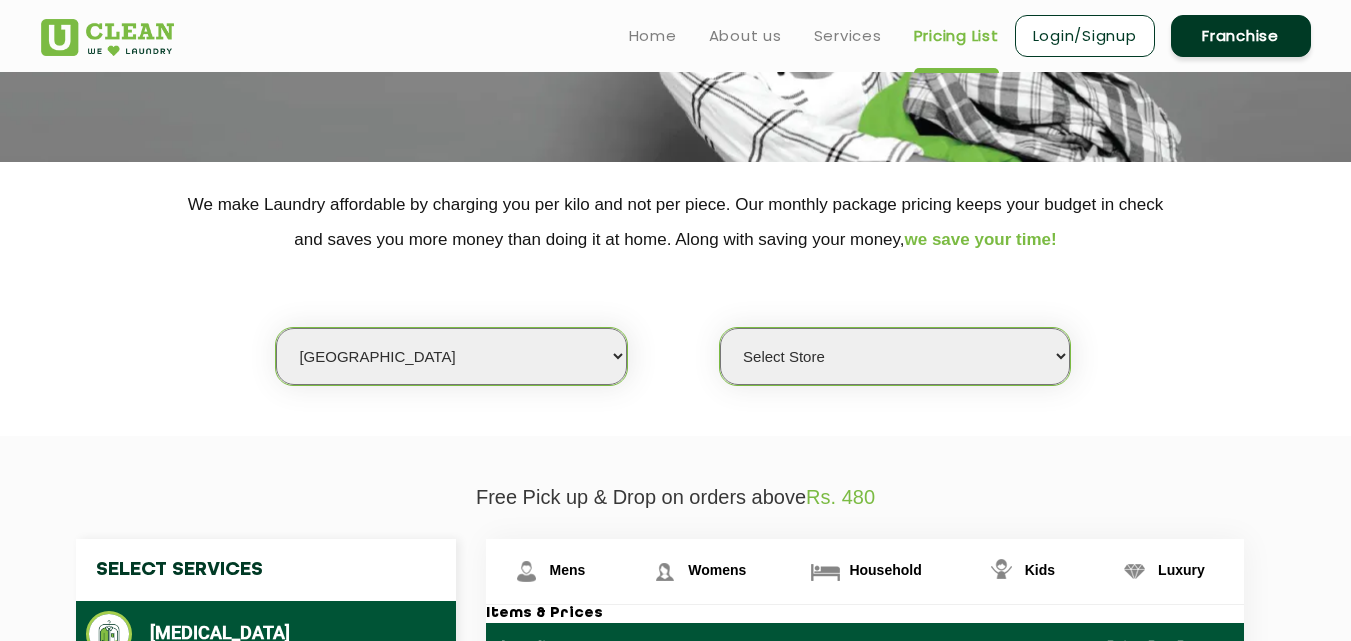 select on "508" 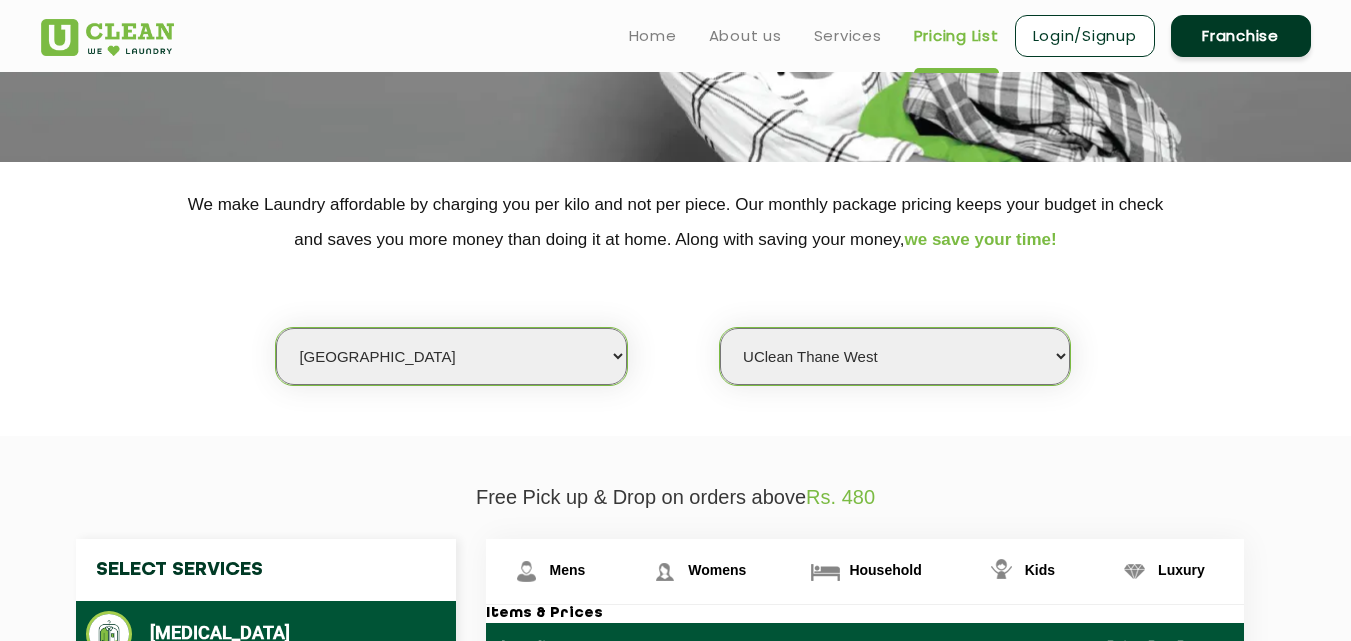 click on "Select Store UClean Powai UClean Deonar UClean LBS Marg UClean Chembur UClean Worli [GEOGRAPHIC_DATA] [GEOGRAPHIC_DATA]" at bounding box center [895, 356] 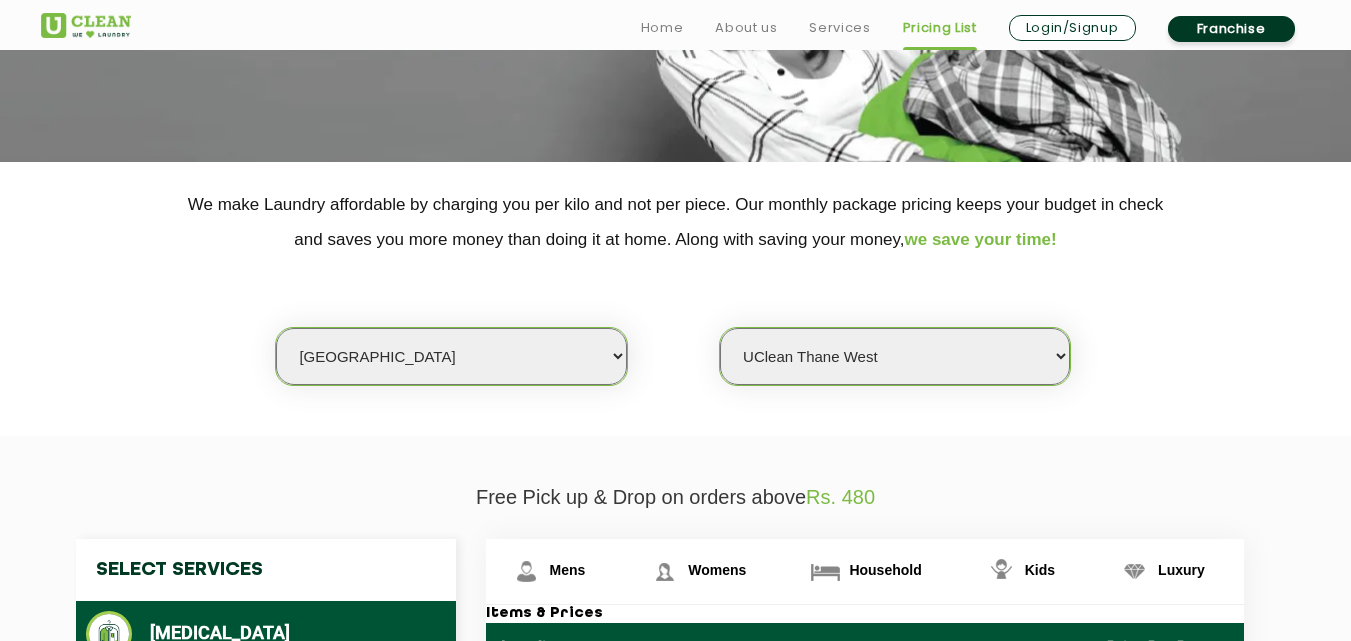 scroll, scrollTop: 700, scrollLeft: 0, axis: vertical 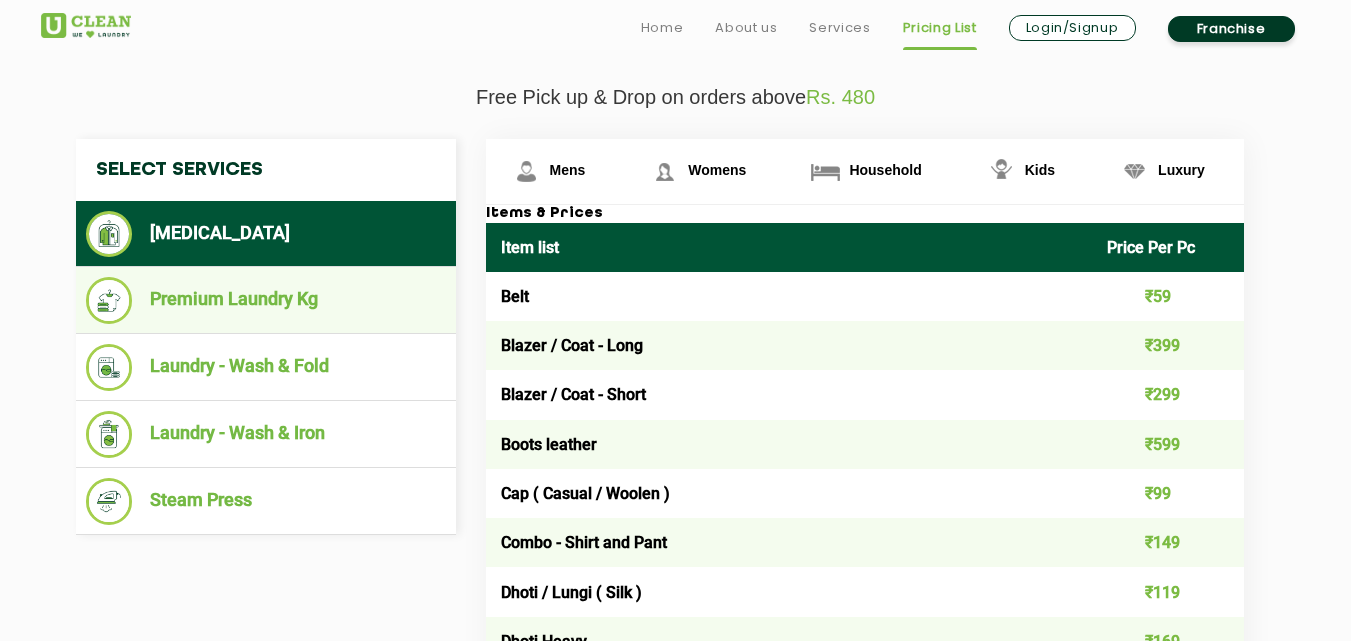click on "Premium Laundry Kg" at bounding box center [266, 300] 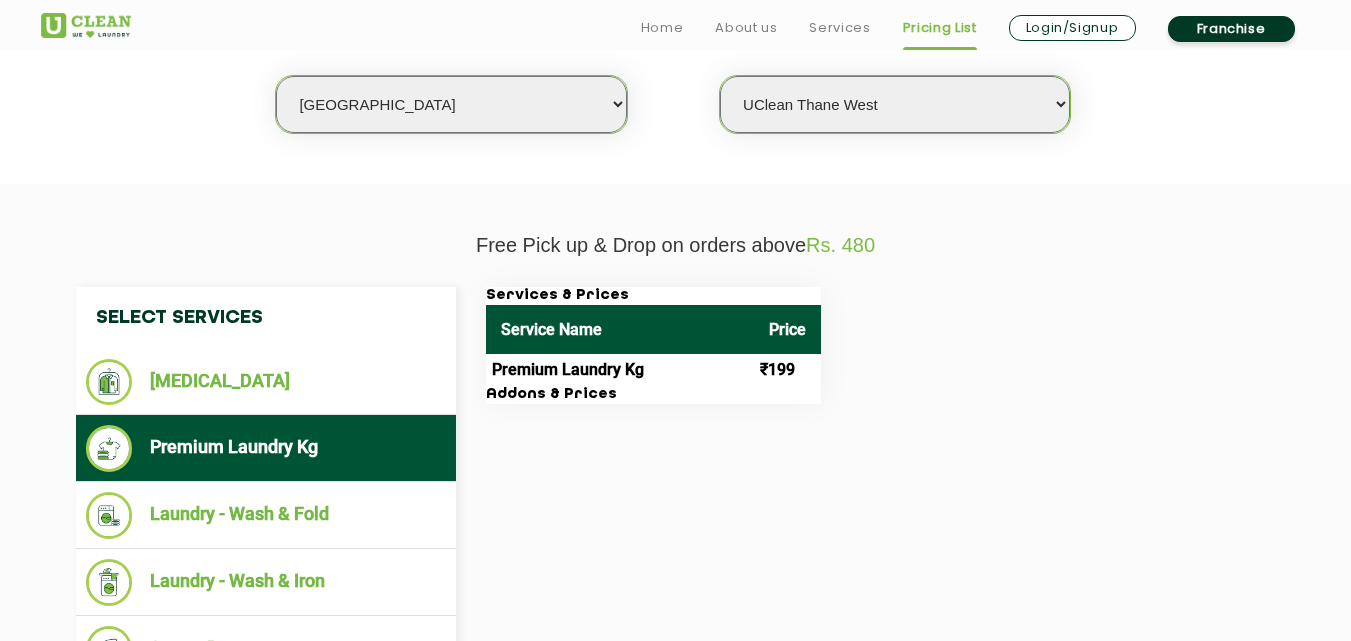 scroll, scrollTop: 600, scrollLeft: 0, axis: vertical 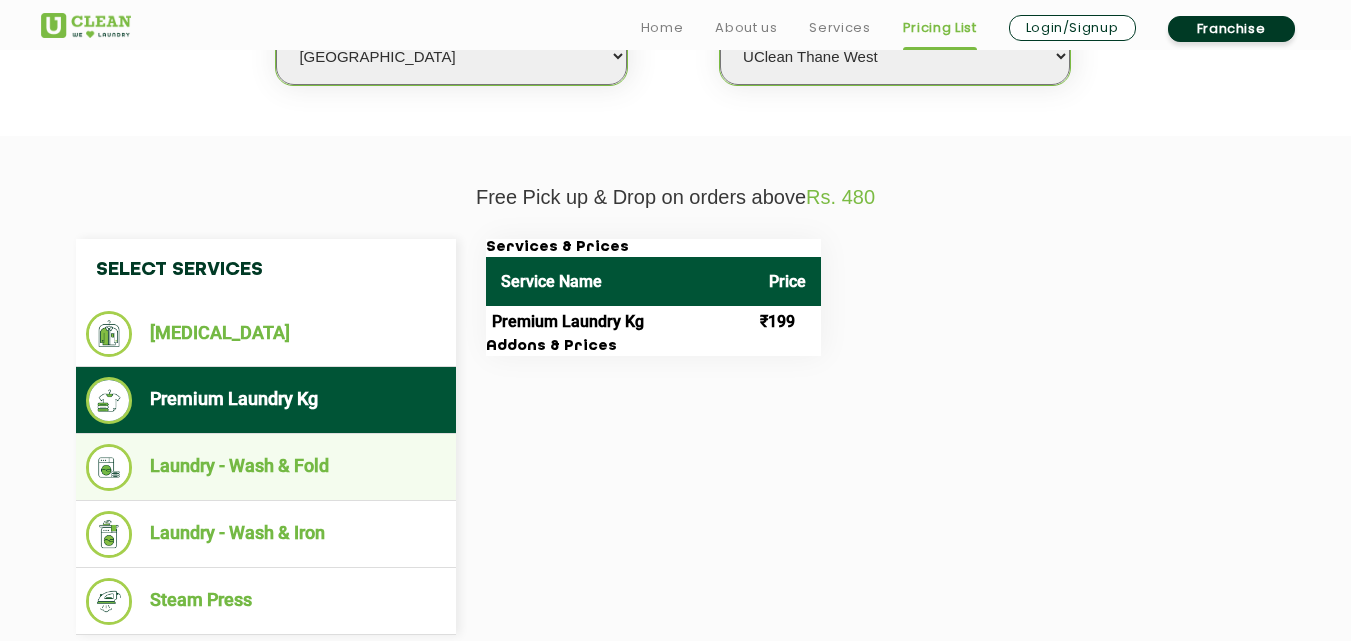 click on "Laundry - Wash & Fold" at bounding box center (266, 467) 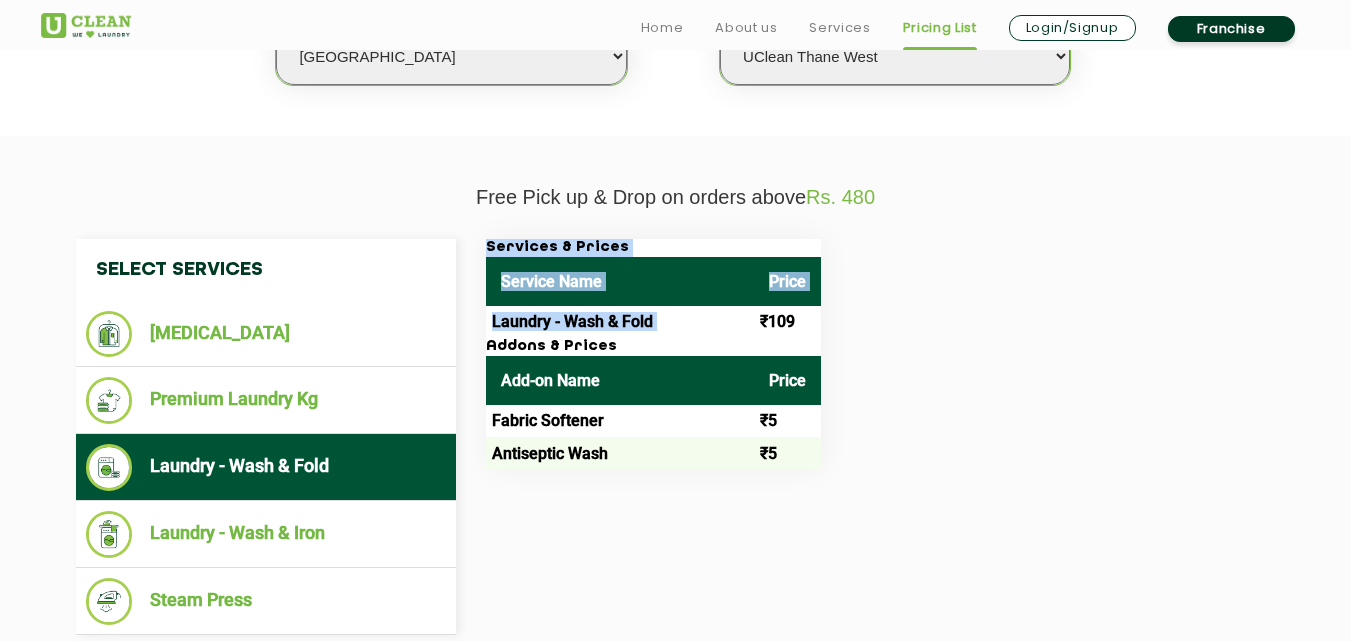 drag, startPoint x: 755, startPoint y: 320, endPoint x: 822, endPoint y: 320, distance: 67 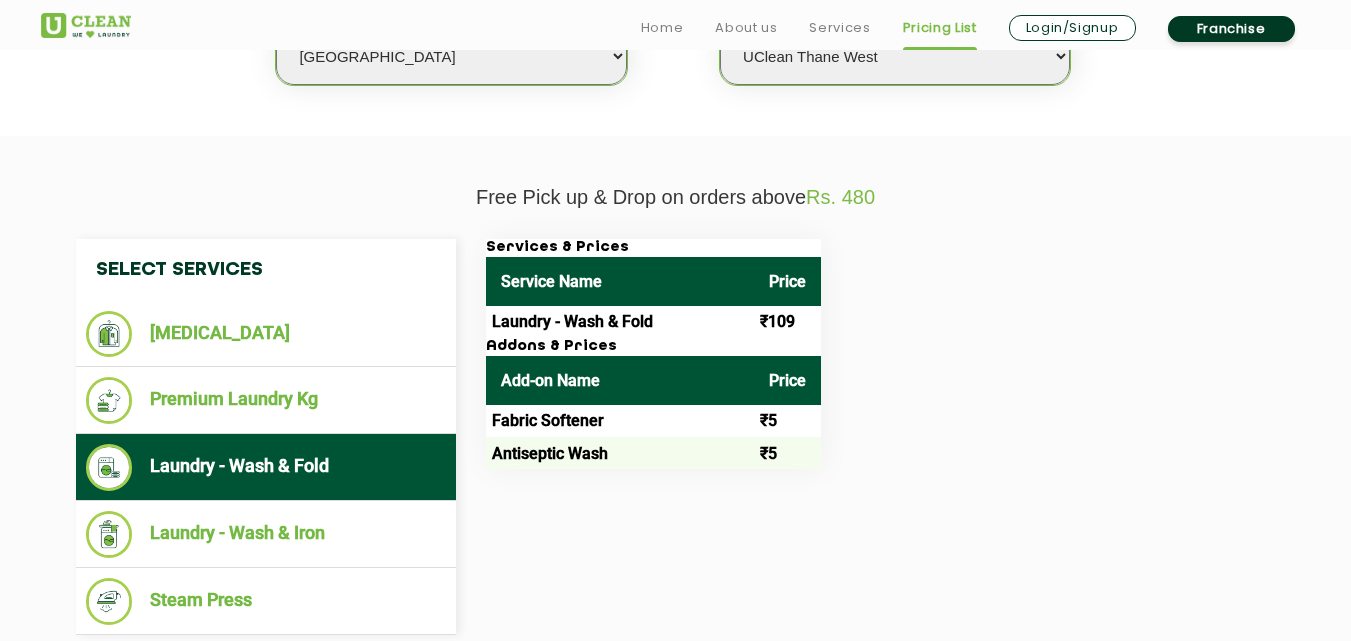 click on "Services & Prices Service Name Price Laundry - Wash & Fold ₹109 Addons & Prices Add-on Name Price Fabric Softener ₹5 Antiseptic Wash ₹5" at bounding box center (881, 354) 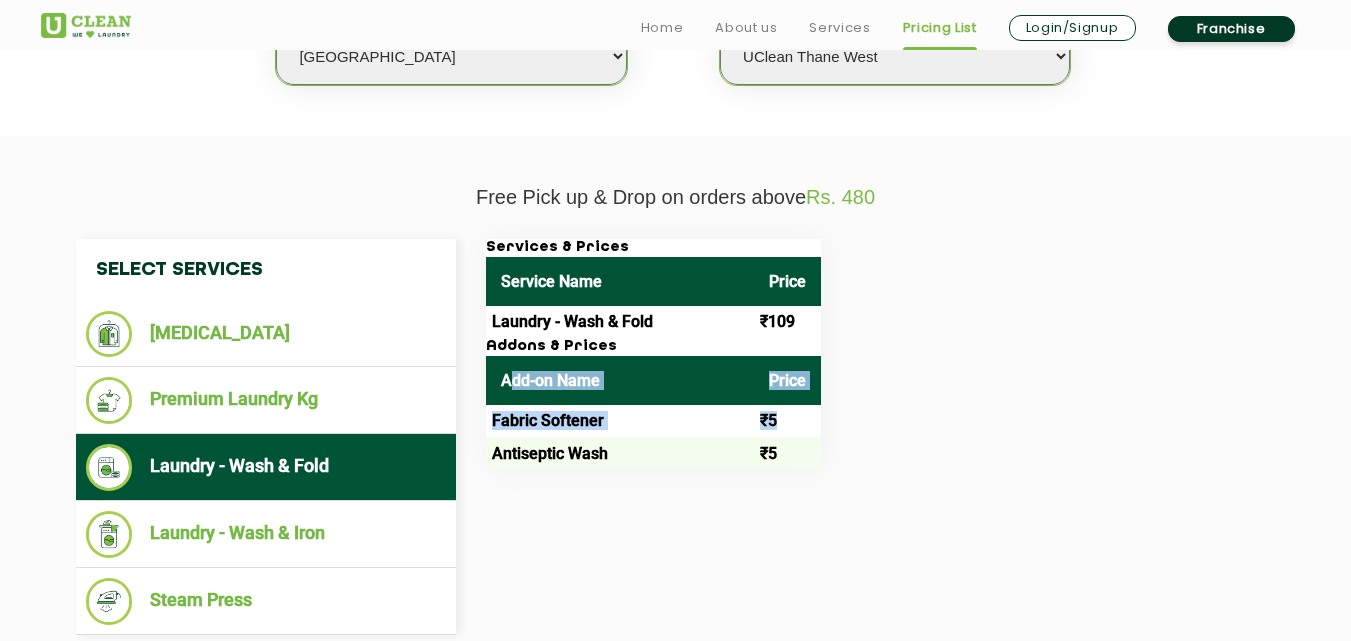 drag, startPoint x: 506, startPoint y: 374, endPoint x: 778, endPoint y: 412, distance: 274.64157 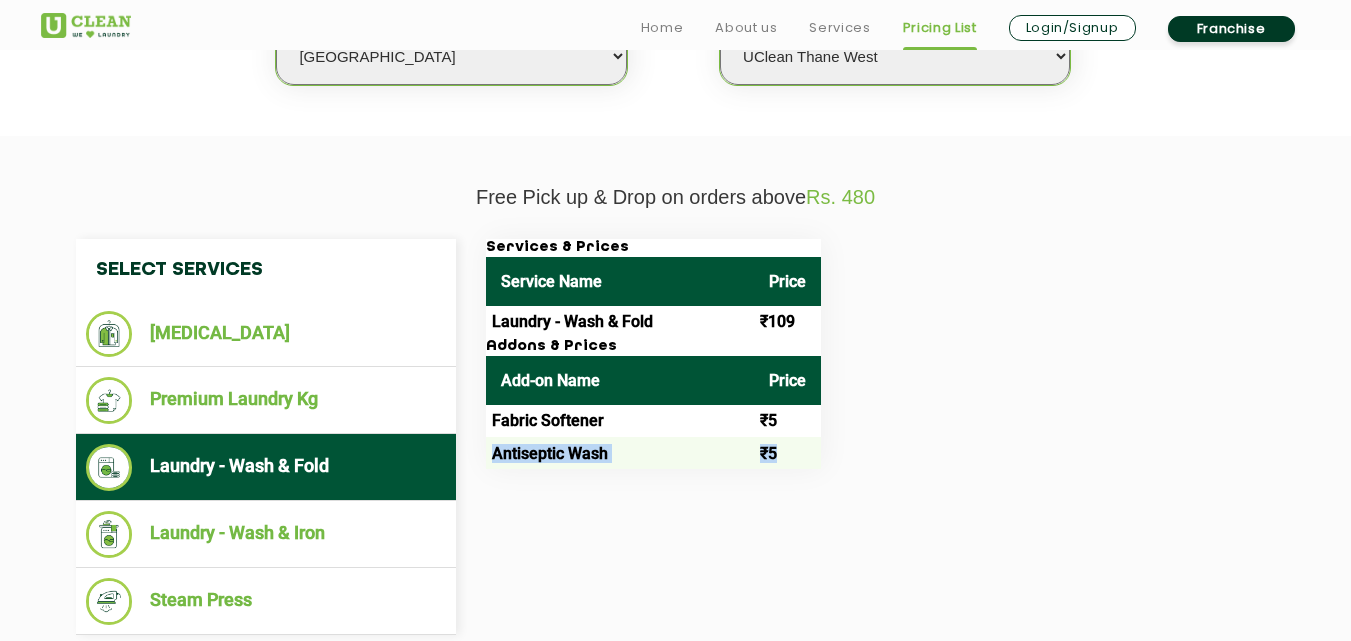 drag, startPoint x: 492, startPoint y: 452, endPoint x: 780, endPoint y: 451, distance: 288.00174 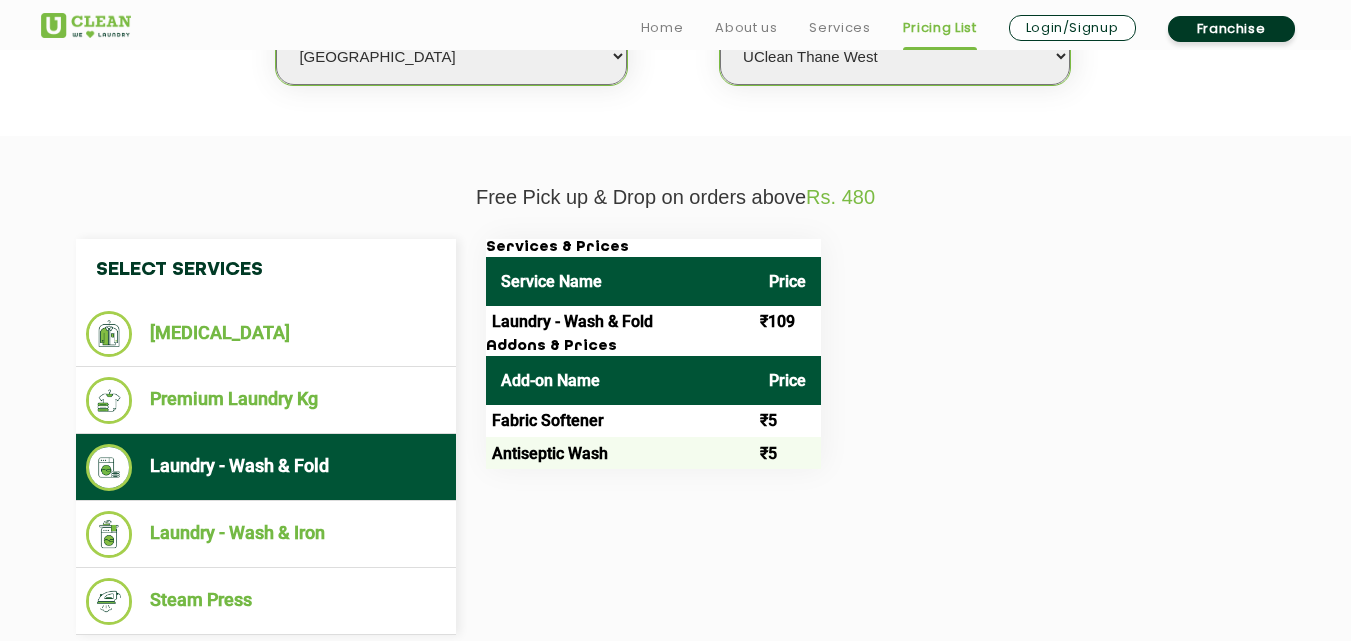click on "Select Services [MEDICAL_DATA]  Premium Laundry Kg  Laundry - Wash & Fold  Laundry - Wash & Iron  Steam Press  Services & Prices Service Name Price Laundry - Wash & Fold ₹109 Addons & Prices Add-on Name Price Fabric Softener ₹5 Antiseptic Wash ₹5" 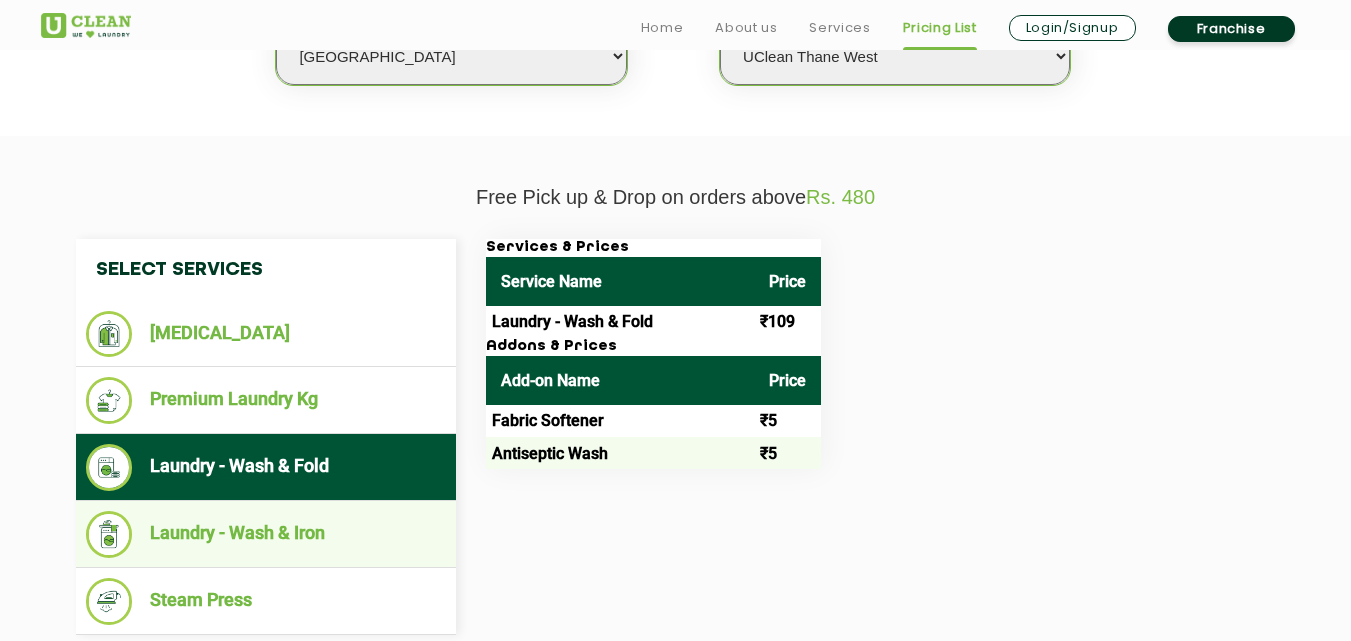 click on "Laundry - Wash & Iron" at bounding box center (266, 534) 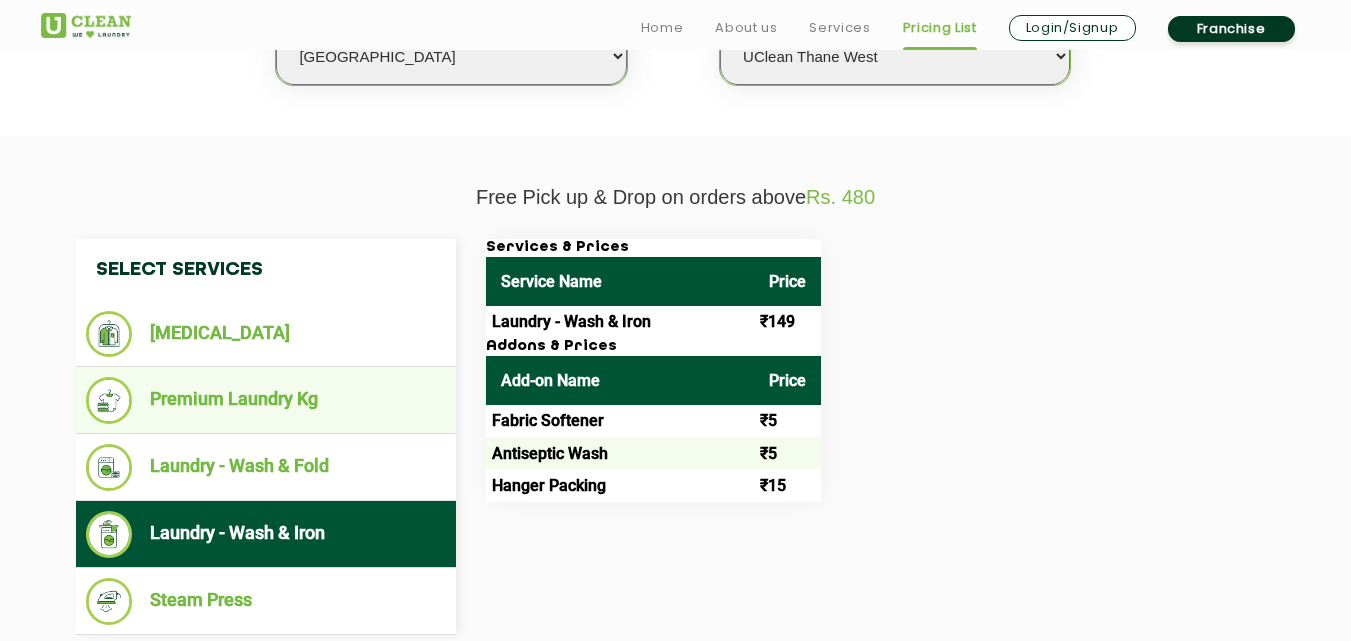click on "Premium Laundry Kg" at bounding box center [266, 400] 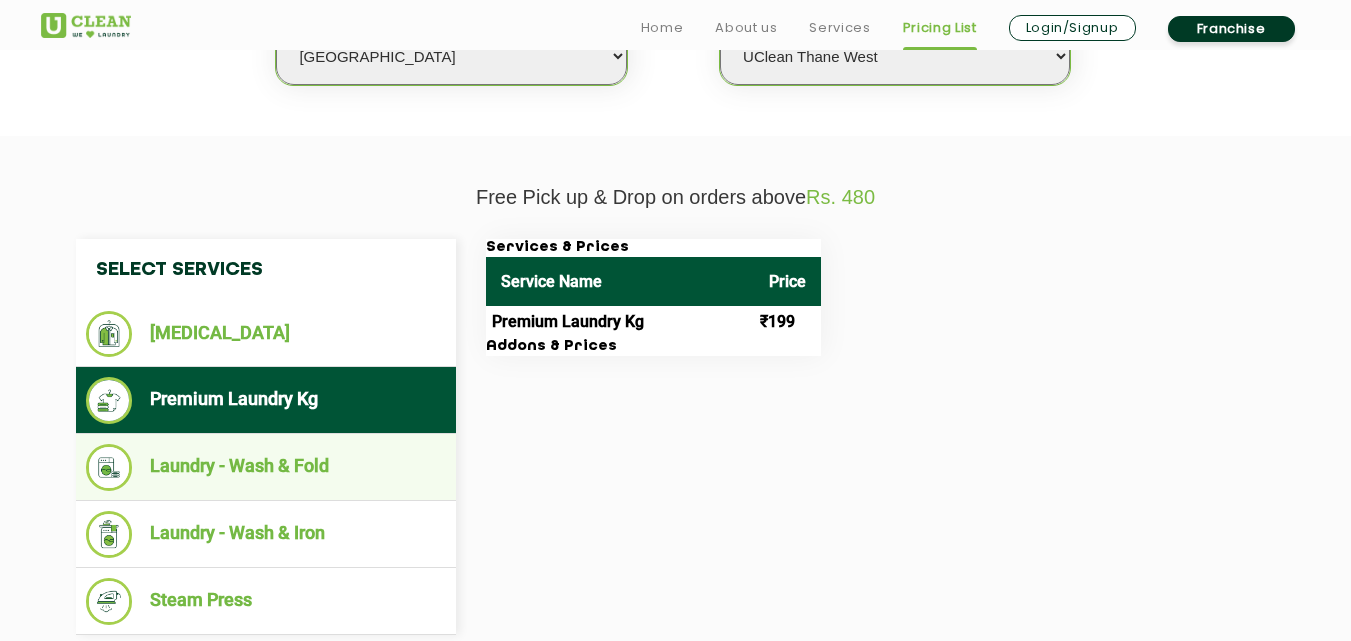 click on "Laundry - Wash & Fold" at bounding box center [266, 467] 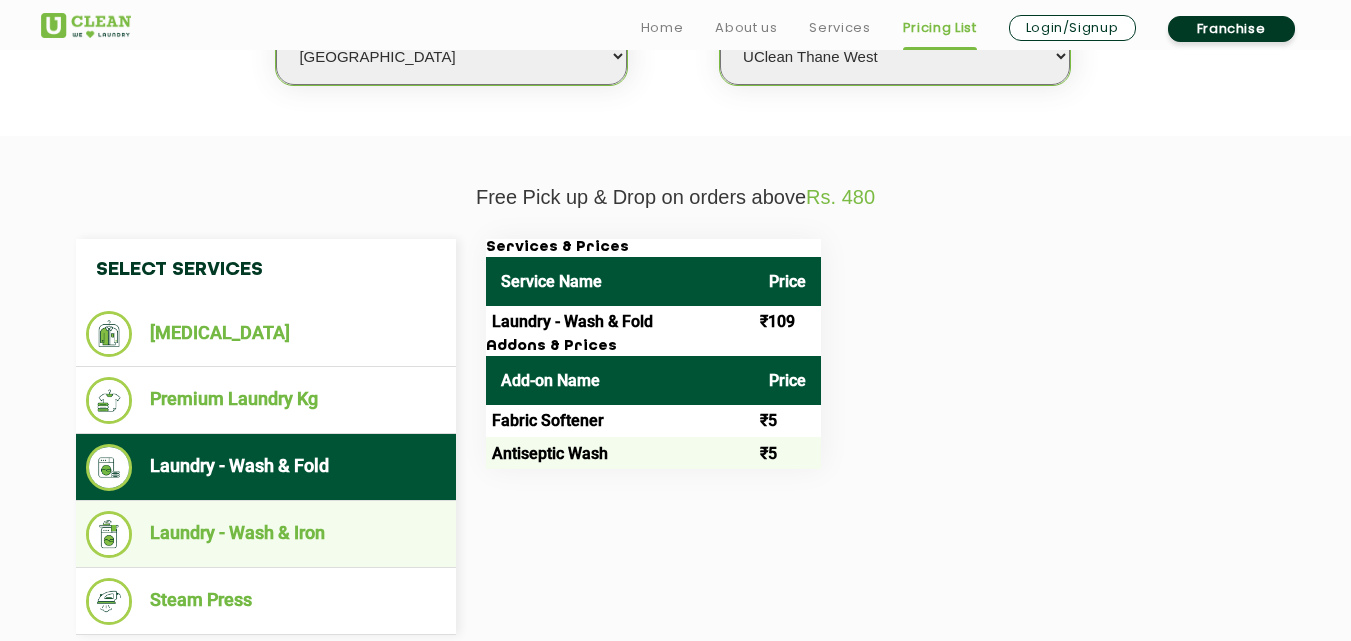 click on "Laundry - Wash & Iron" at bounding box center [266, 534] 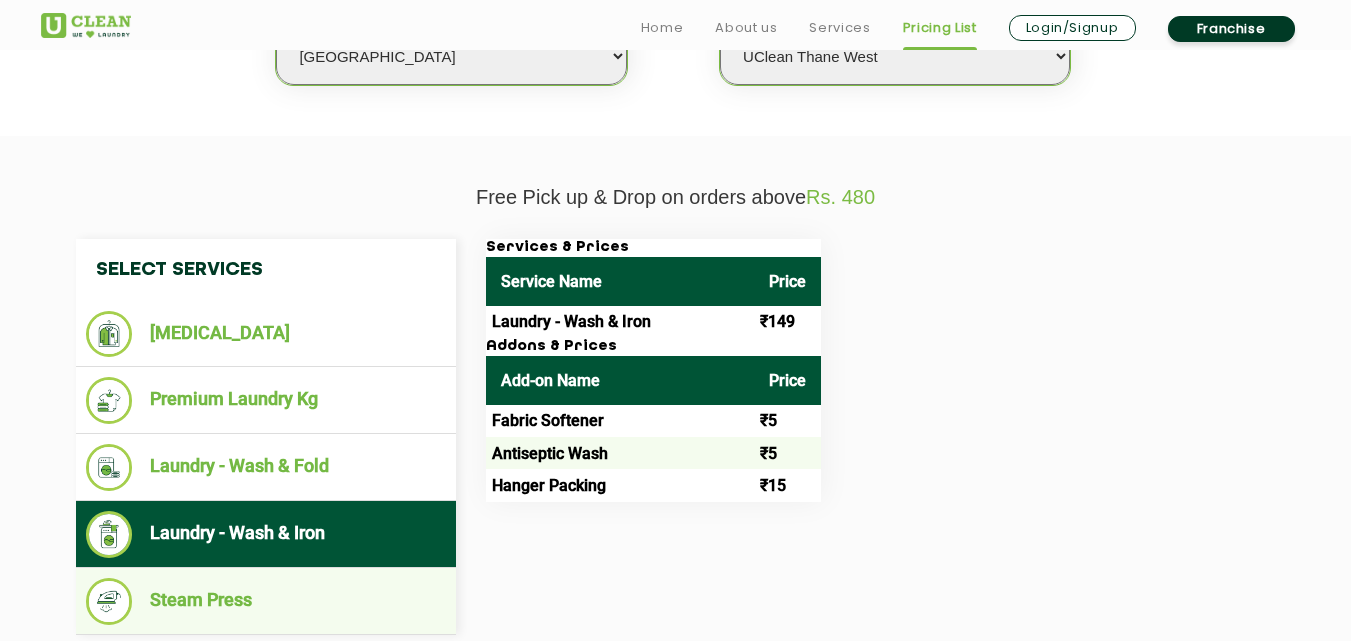 click on "Steam Press" at bounding box center (266, 601) 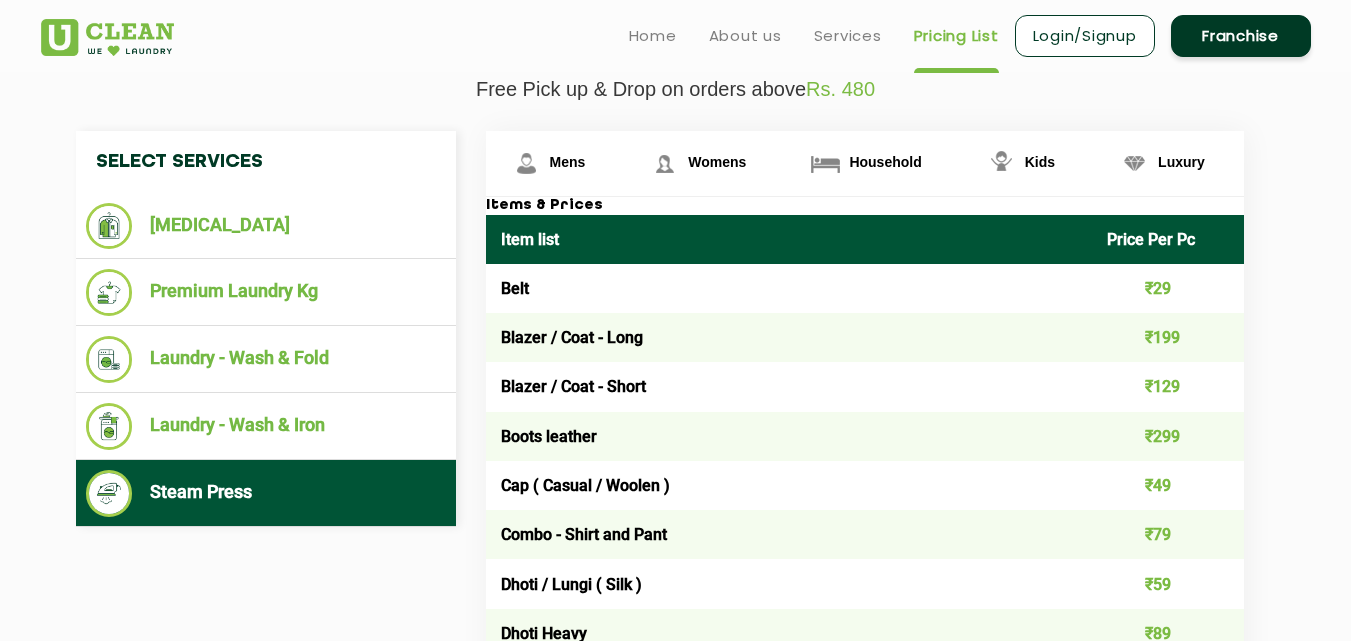 scroll, scrollTop: 700, scrollLeft: 0, axis: vertical 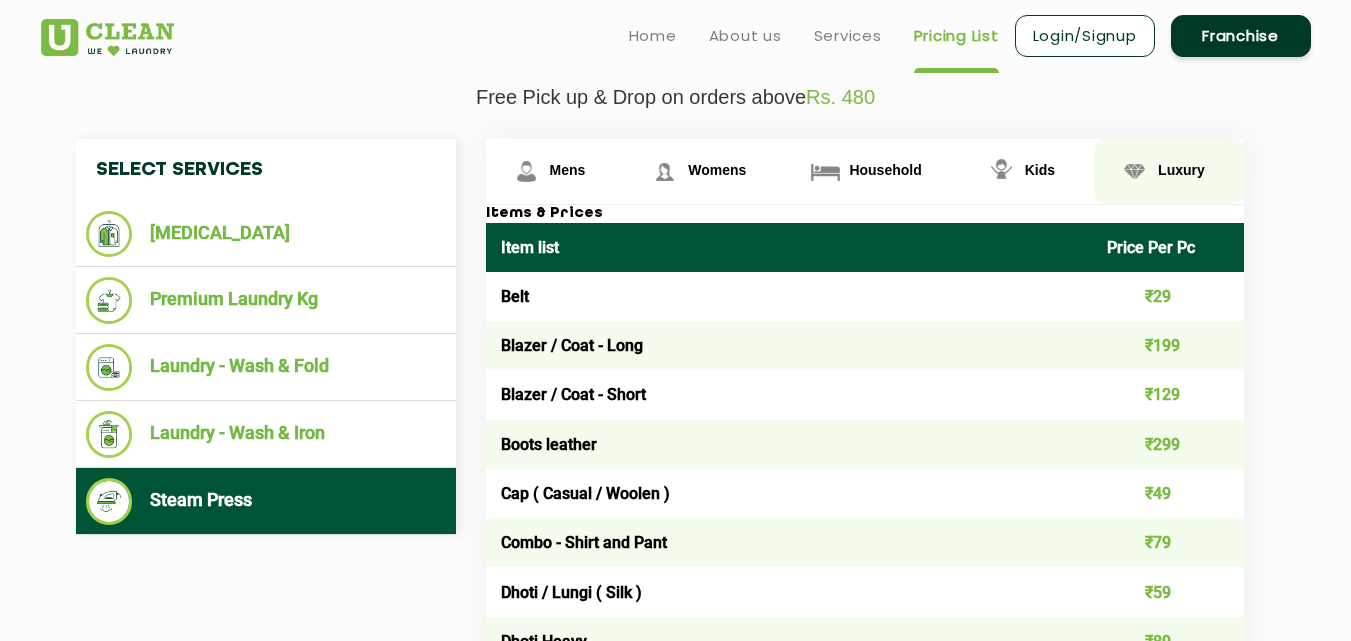 click on "Luxury" at bounding box center (568, 170) 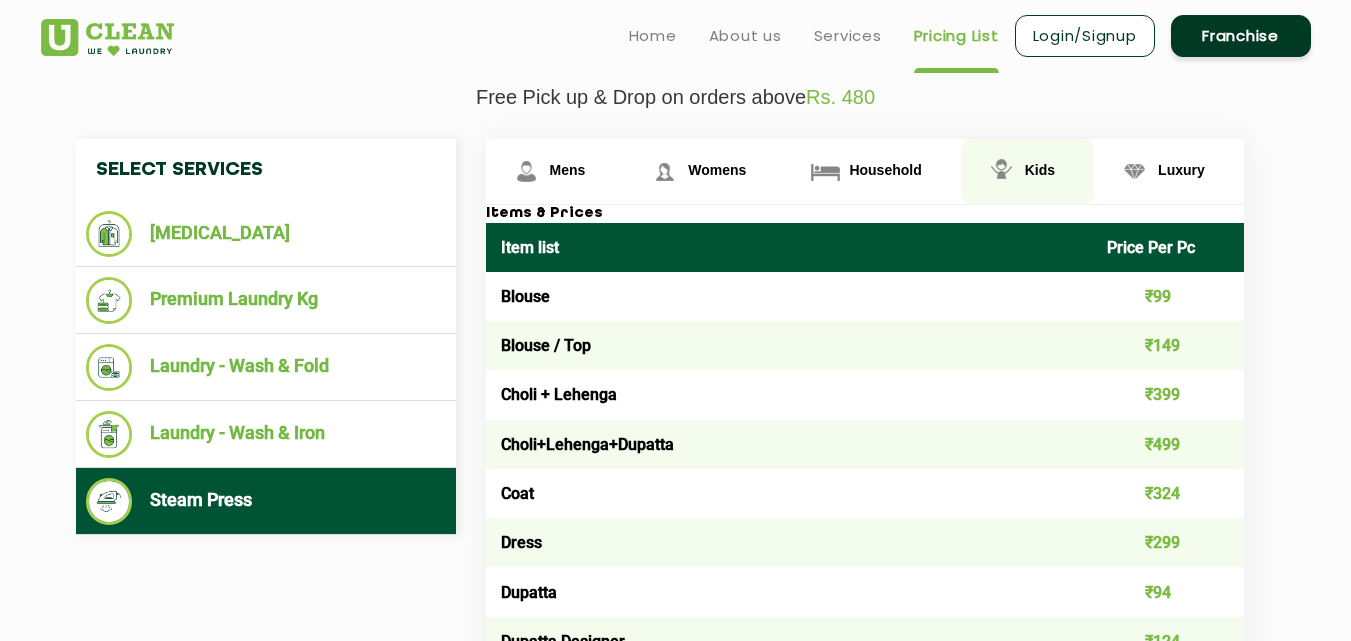 click on "Kids" at bounding box center (555, 171) 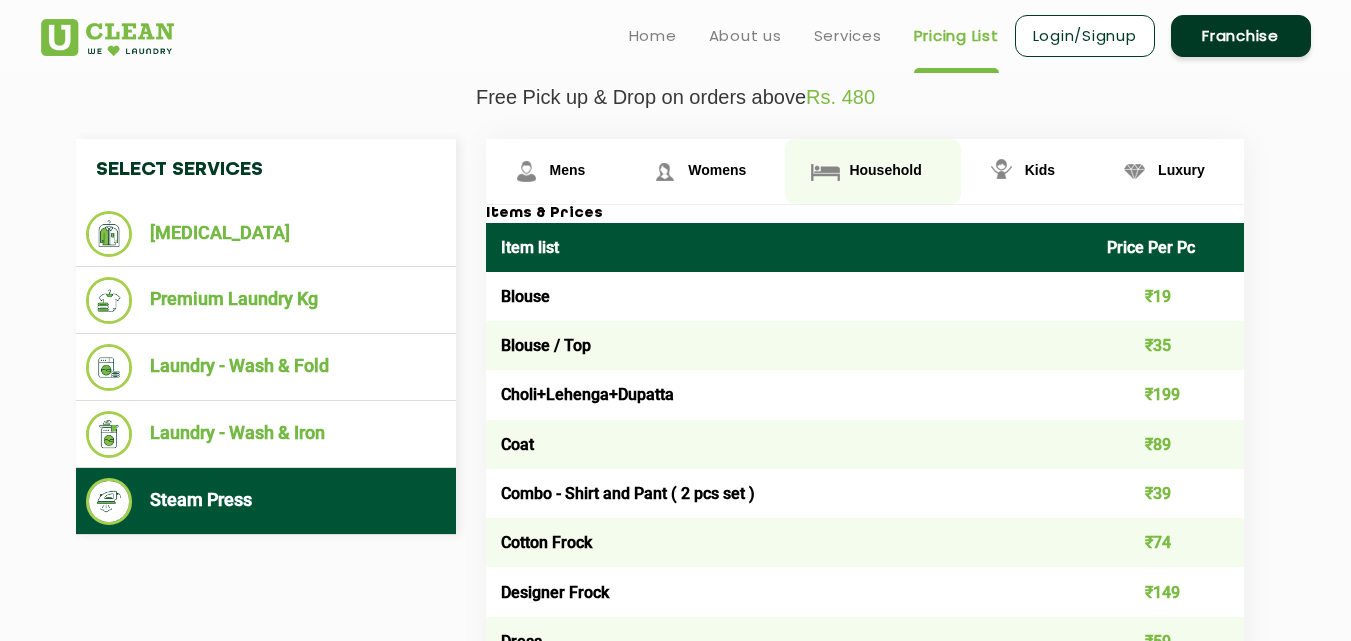 click on "Household" at bounding box center (568, 170) 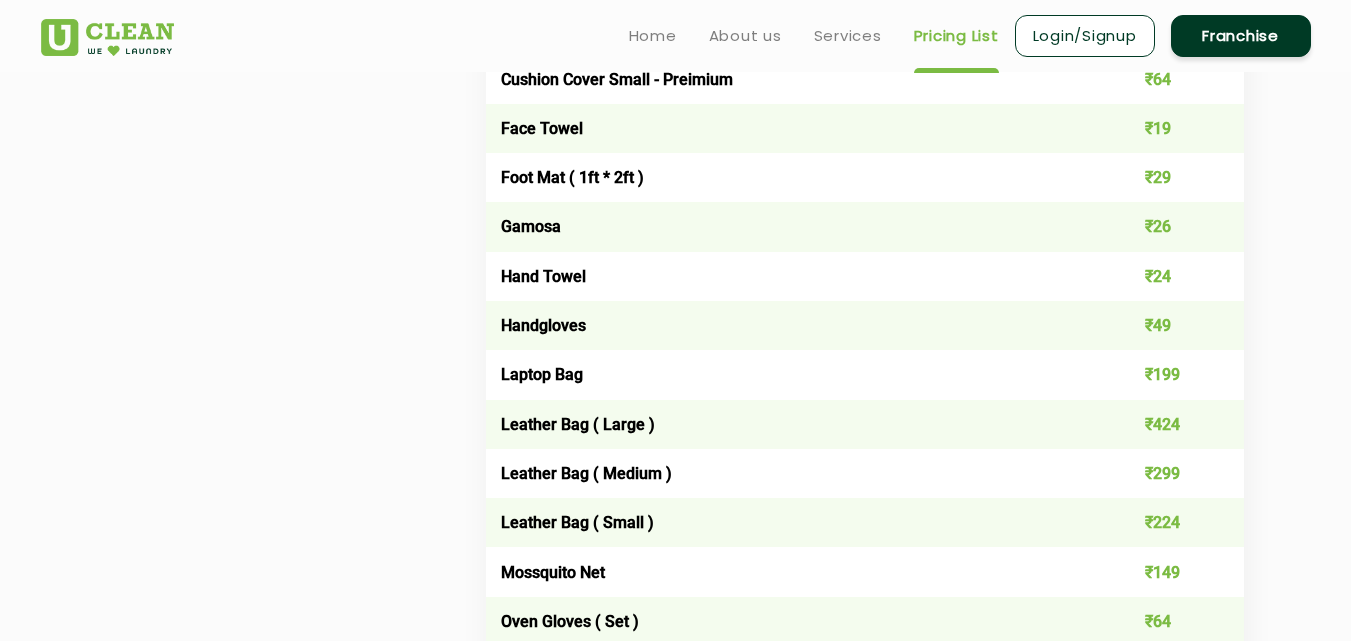 scroll, scrollTop: 2282, scrollLeft: 0, axis: vertical 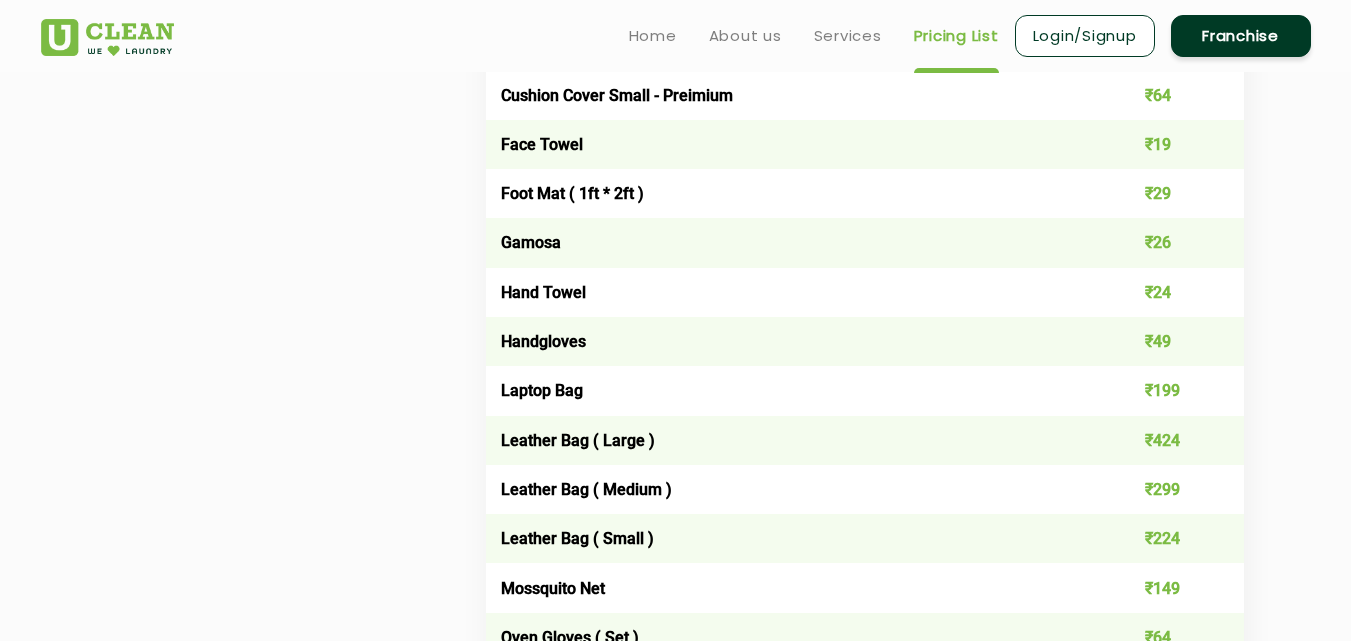 click on "₹49" at bounding box center (1168, 341) 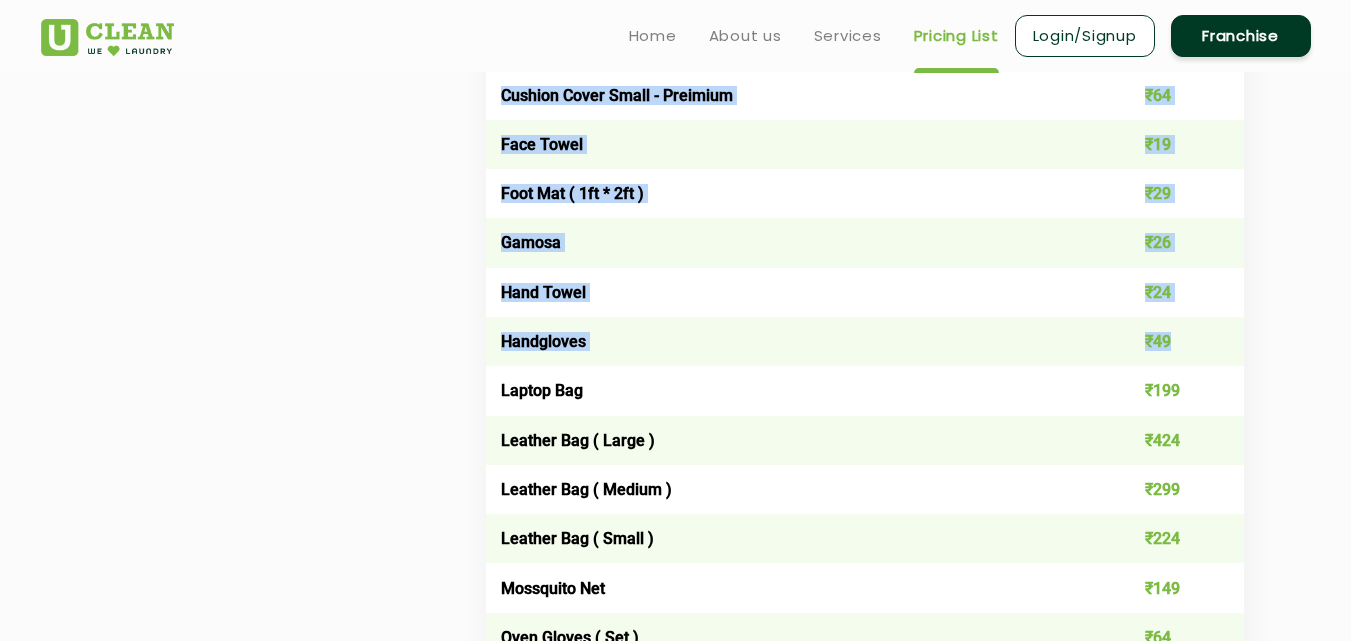drag, startPoint x: 1181, startPoint y: 339, endPoint x: 478, endPoint y: 339, distance: 703 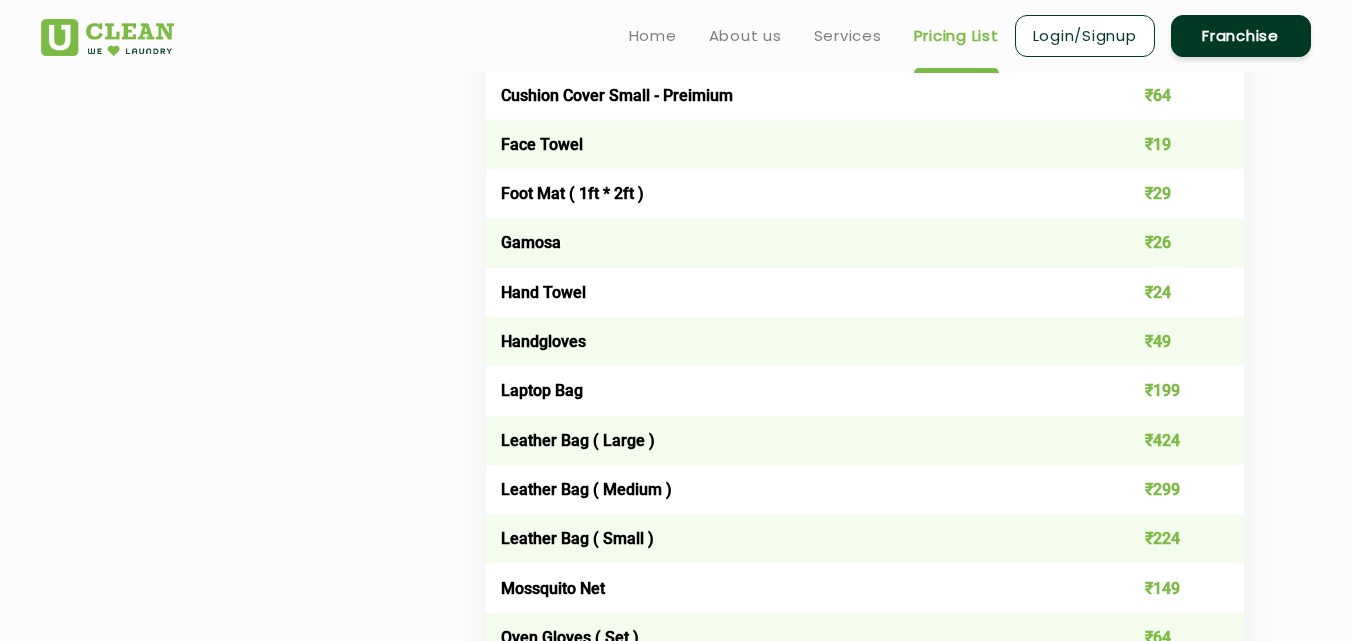 scroll, scrollTop: 2182, scrollLeft: 0, axis: vertical 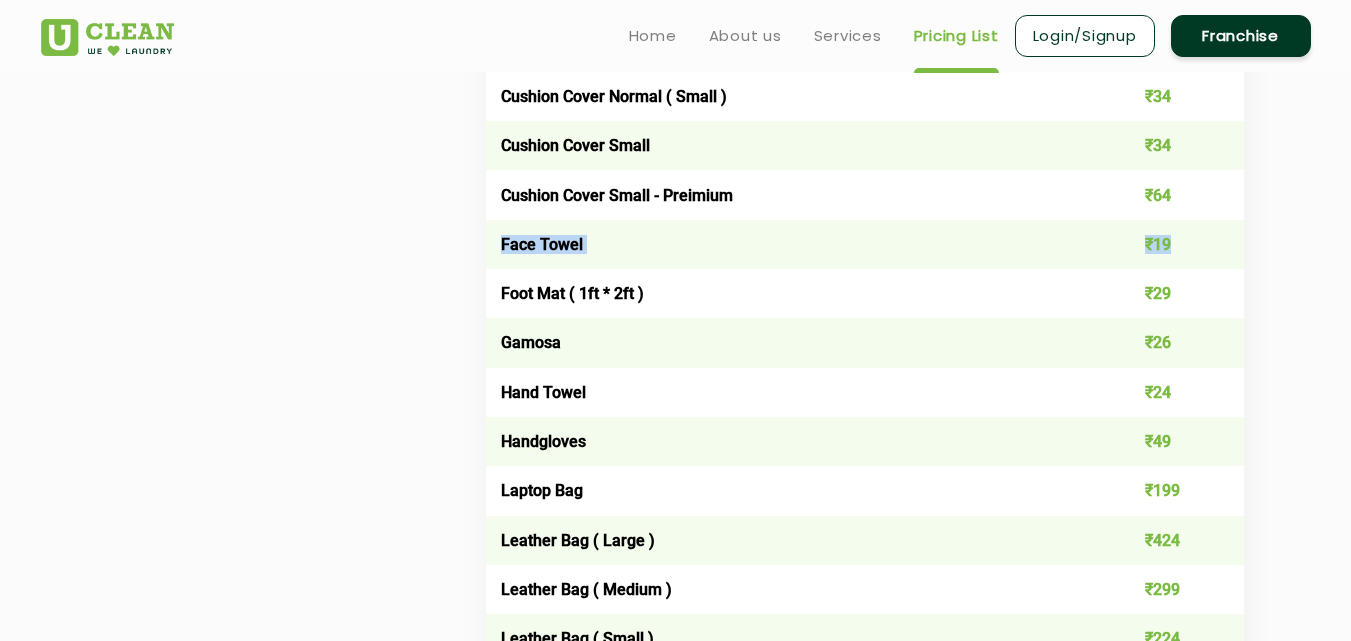 drag, startPoint x: 492, startPoint y: 245, endPoint x: 1186, endPoint y: 234, distance: 694.08716 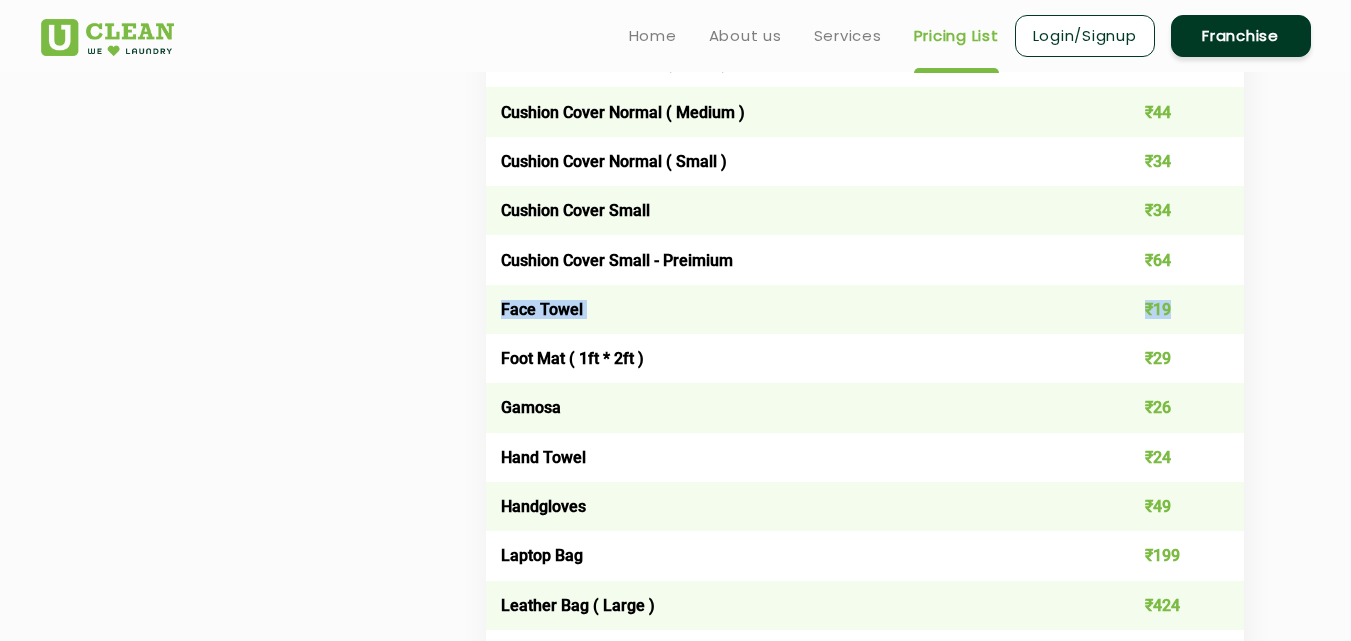 scroll, scrollTop: 2082, scrollLeft: 0, axis: vertical 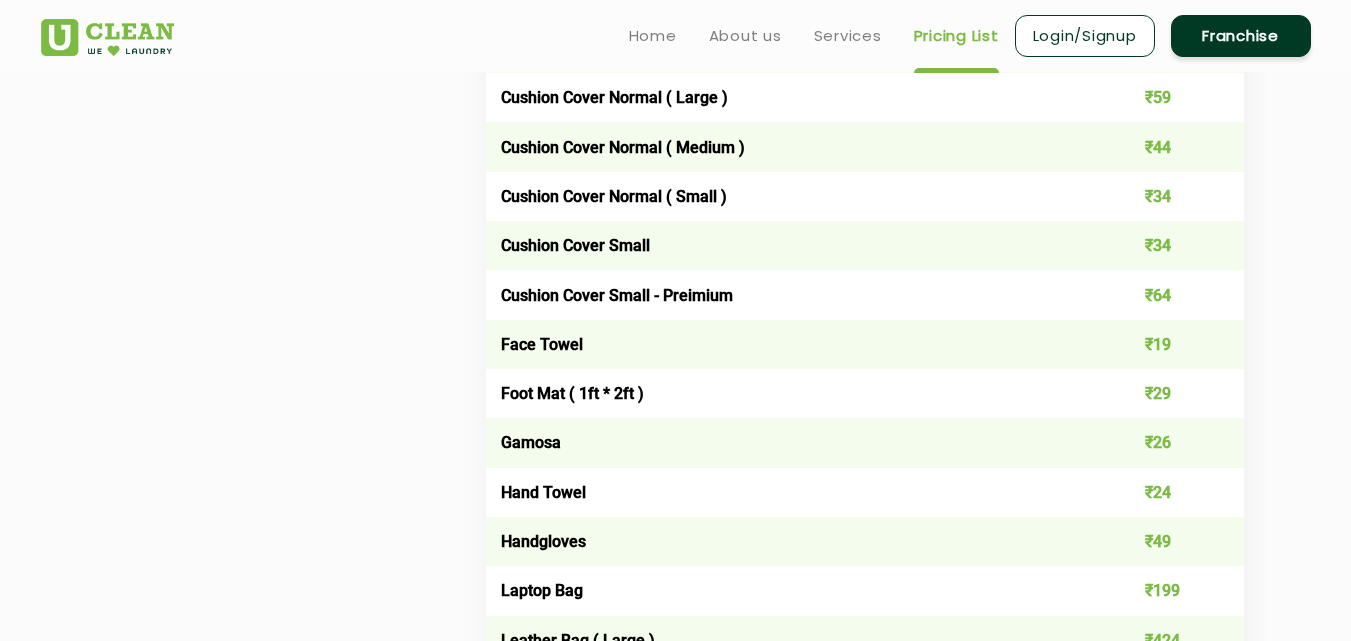 click on "Cushion Cover Small - Preimium" at bounding box center (789, 294) 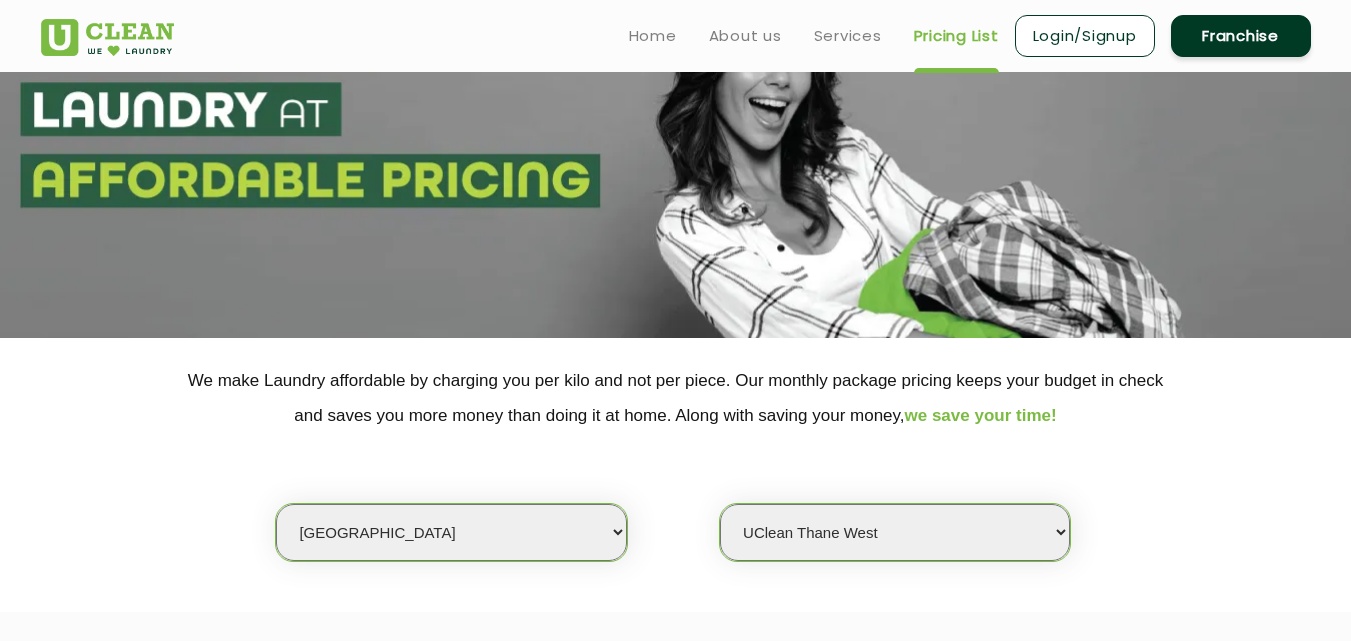 scroll, scrollTop: 0, scrollLeft: 0, axis: both 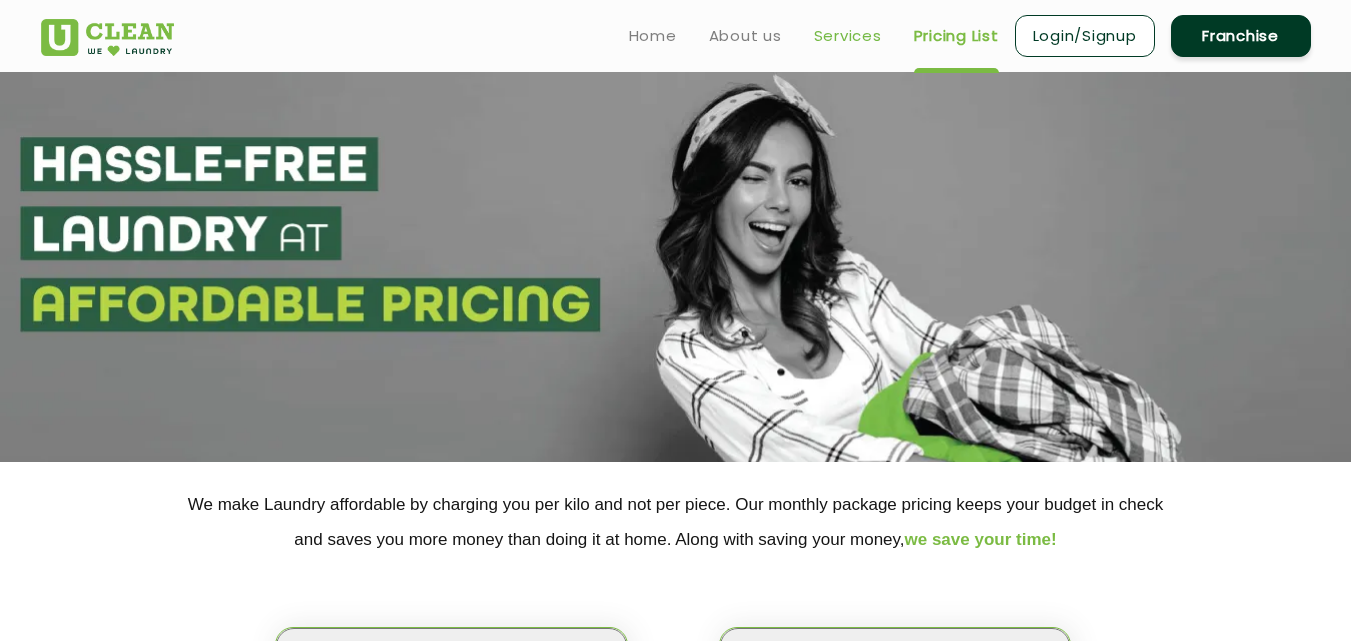 click on "Services" at bounding box center [848, 36] 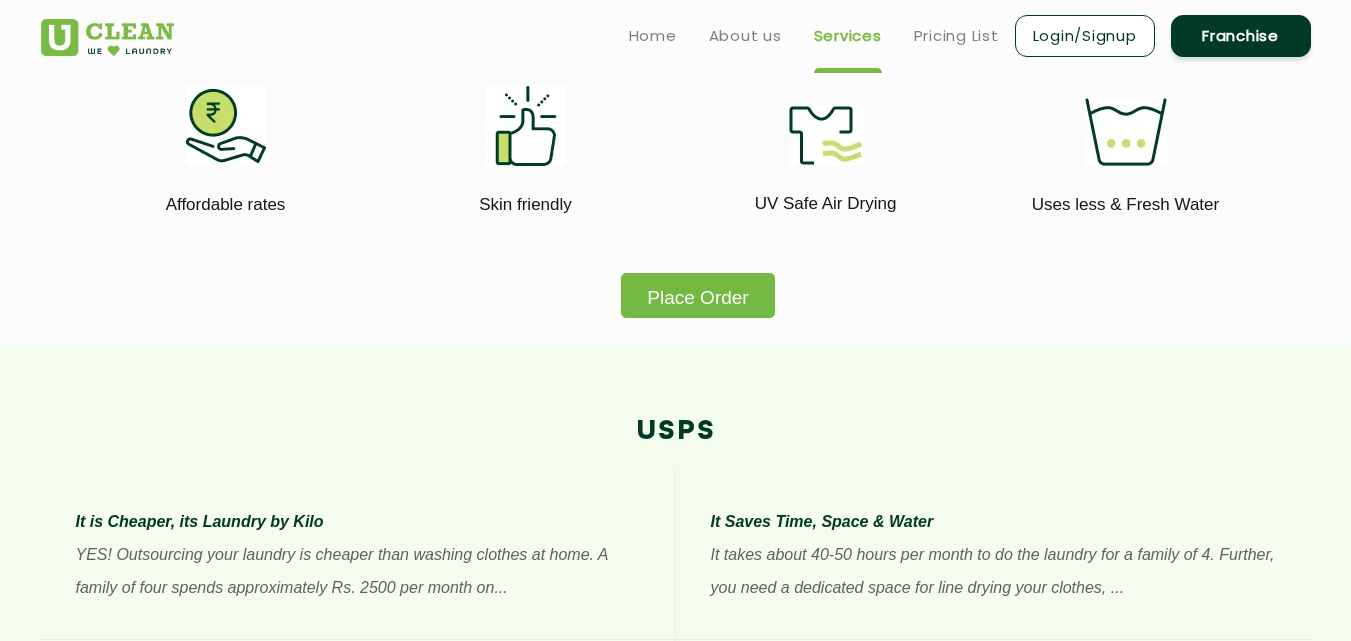 scroll, scrollTop: 1100, scrollLeft: 0, axis: vertical 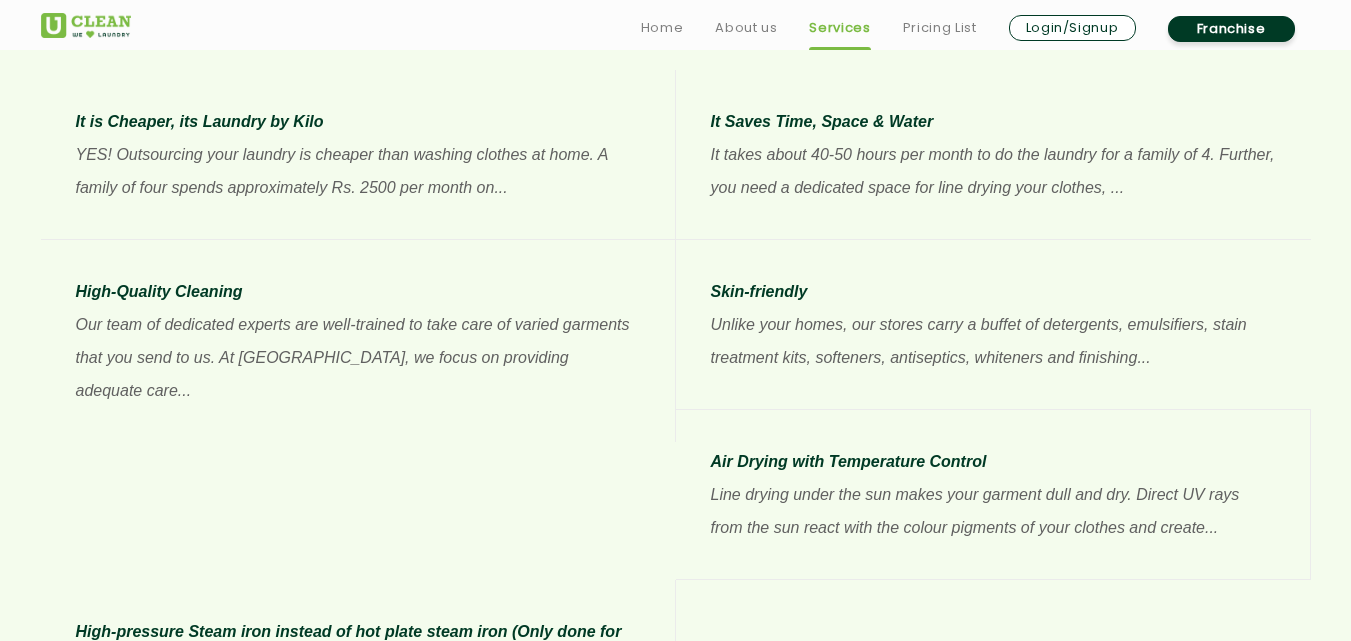 click on "Air Drying with Temperature Control" 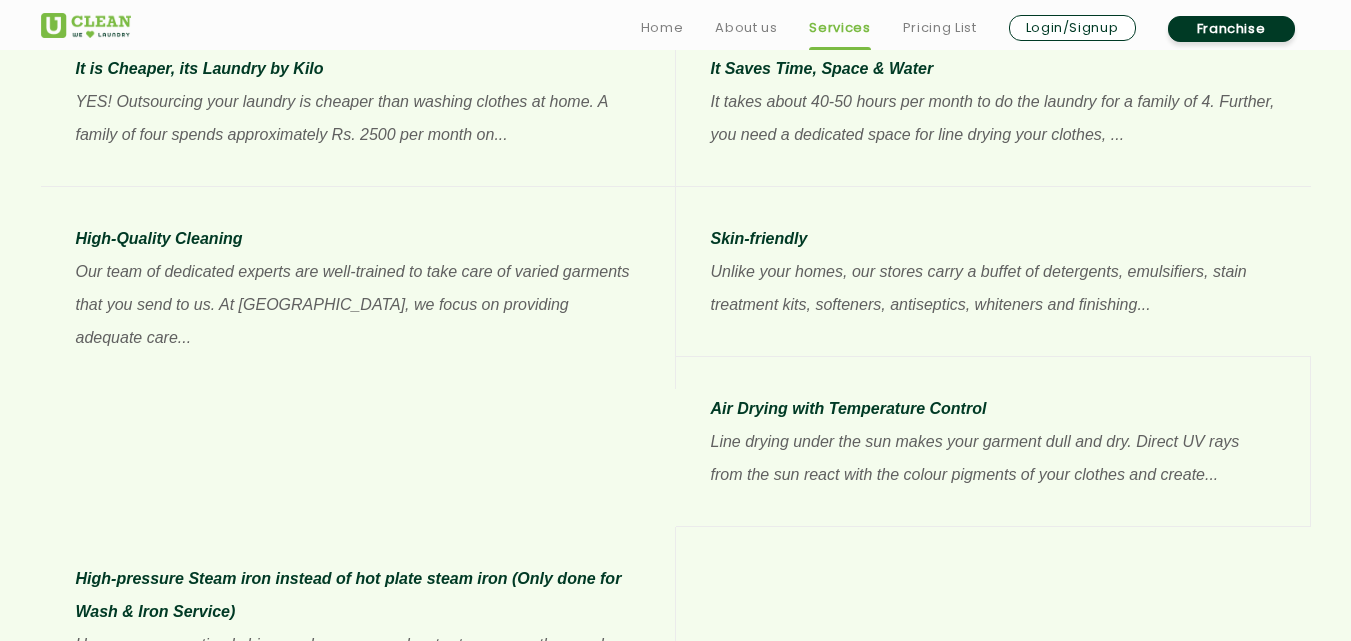 scroll, scrollTop: 1700, scrollLeft: 0, axis: vertical 